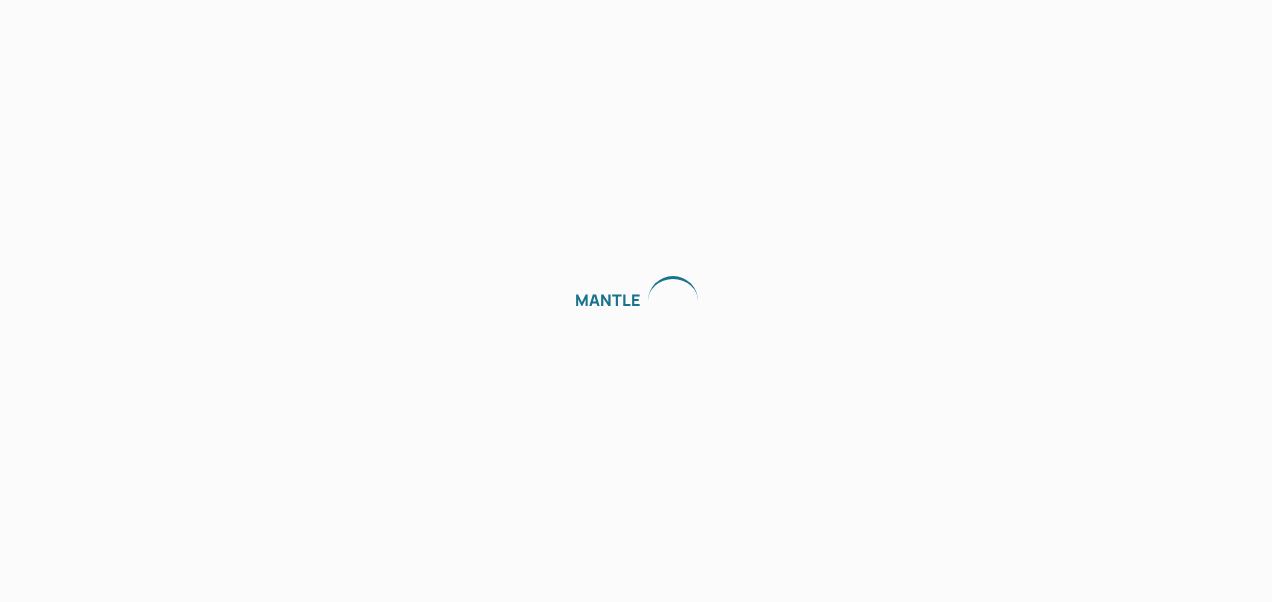 scroll, scrollTop: 0, scrollLeft: 0, axis: both 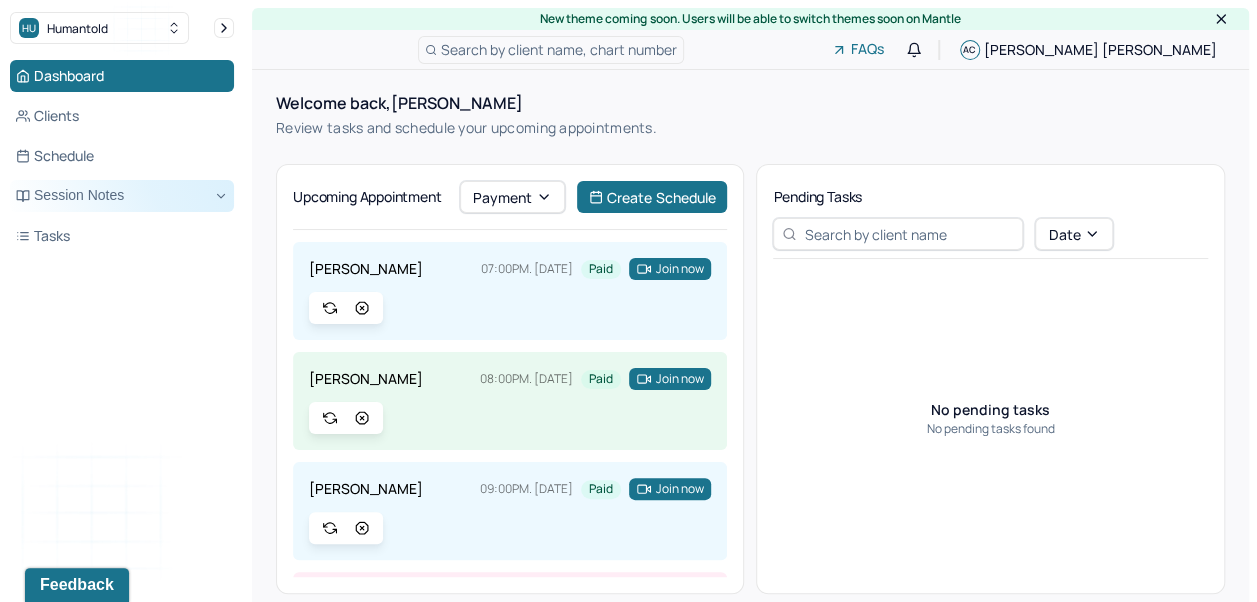 click on "Session Notes" at bounding box center (122, 196) 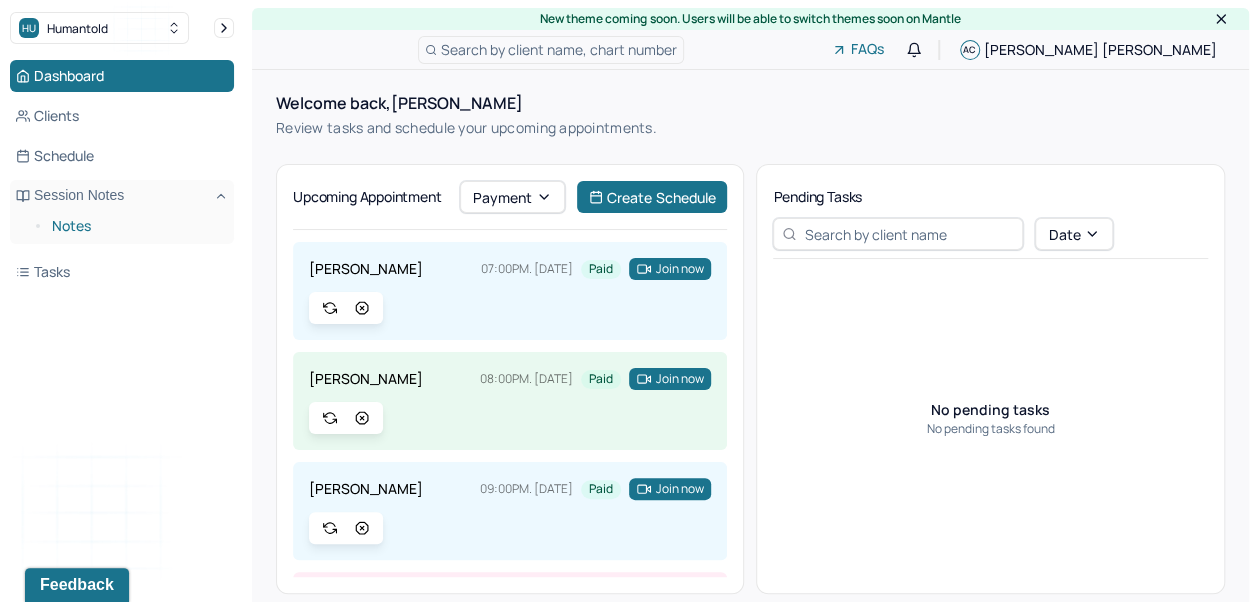 click on "Notes" at bounding box center (135, 226) 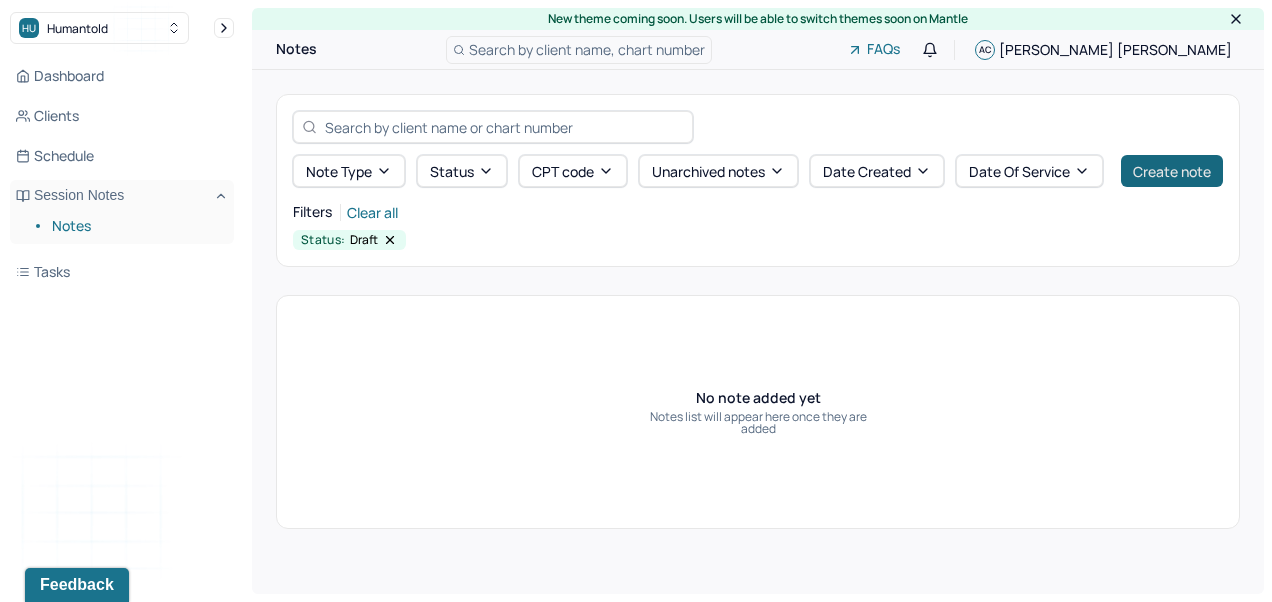 click on "Create note" at bounding box center [1172, 171] 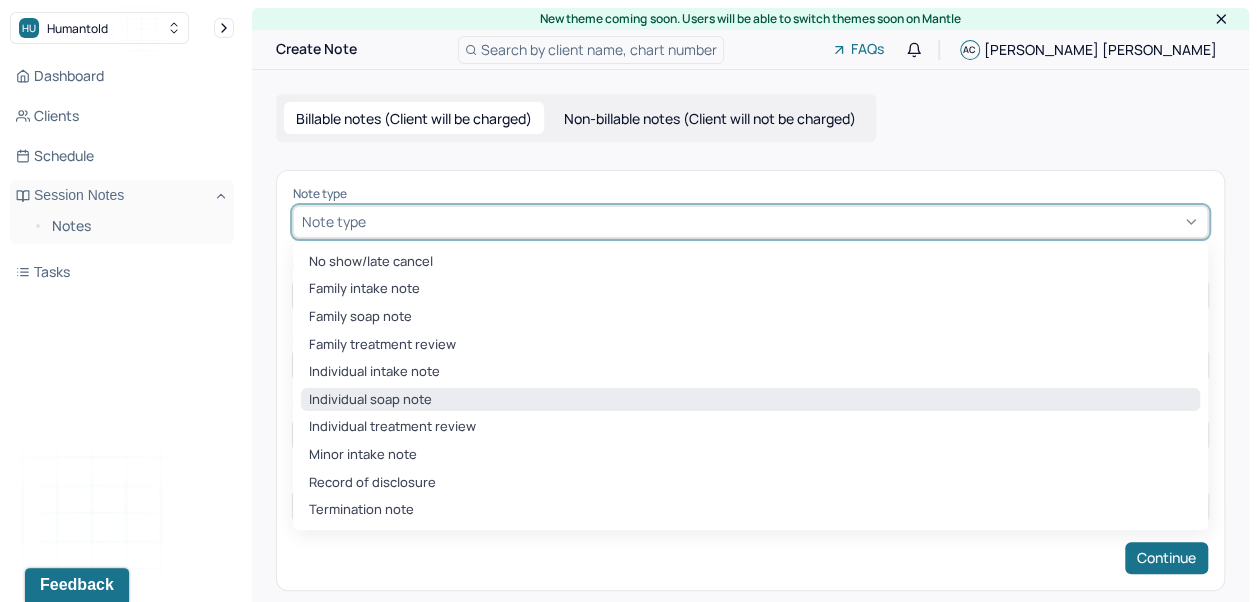 click on "Individual soap note" at bounding box center [750, 400] 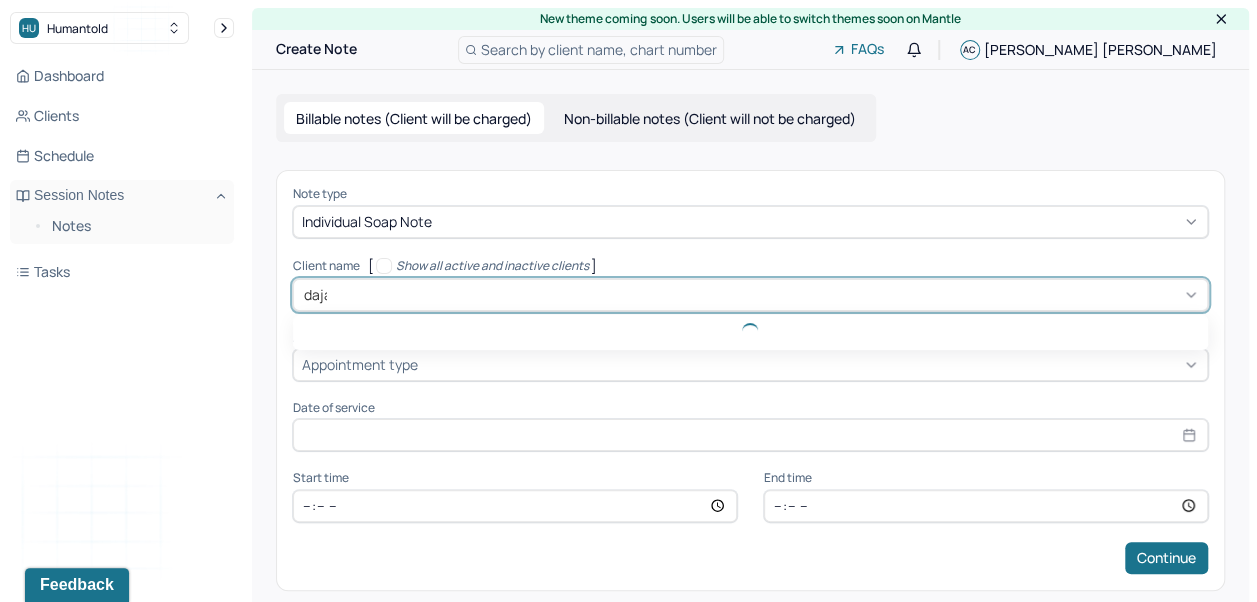 type on "dajan" 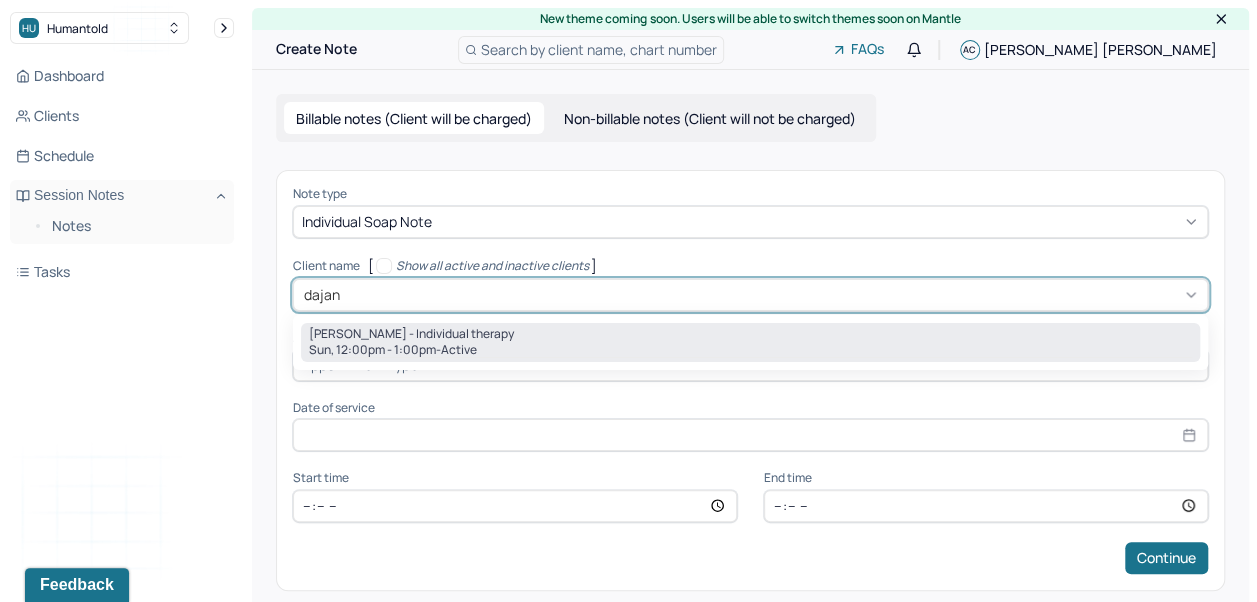 click on "[PERSON_NAME] - Individual therapy Sun, 12:00pm - 1:00pm  -  active" at bounding box center (750, 343) 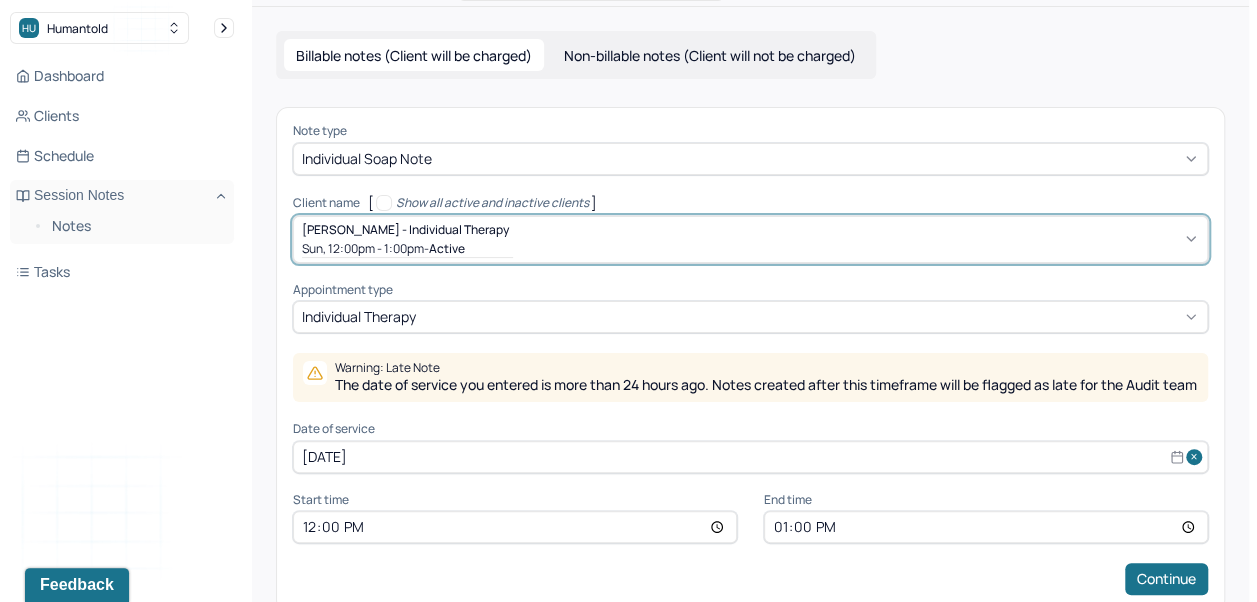 scroll, scrollTop: 118, scrollLeft: 0, axis: vertical 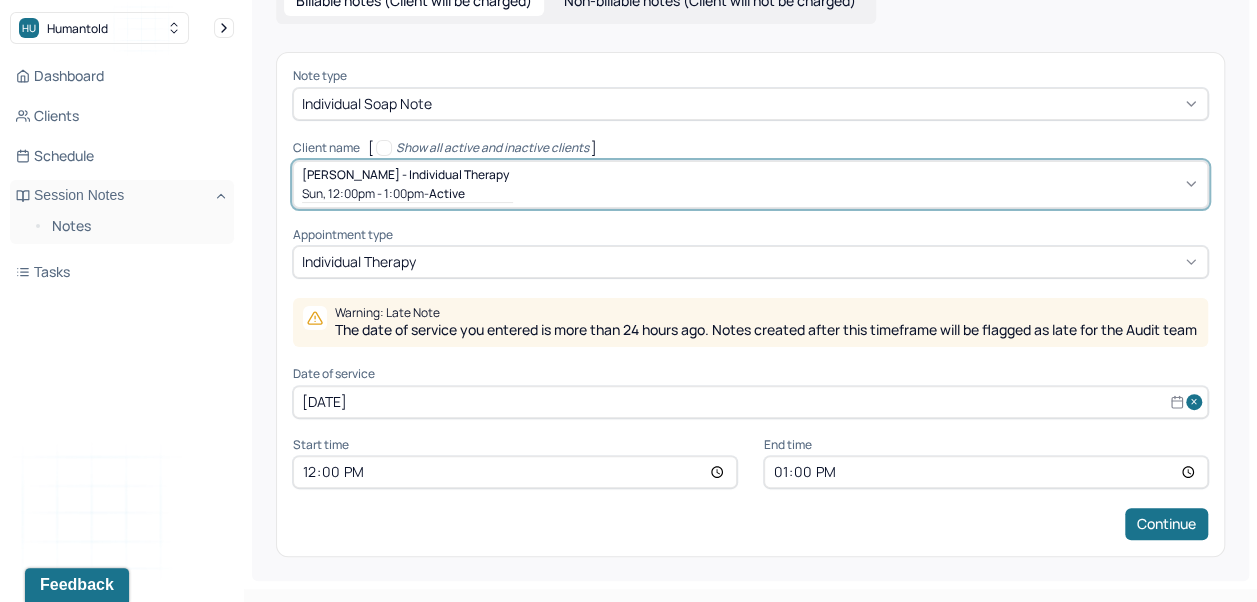 click on "[DATE]" at bounding box center (750, 402) 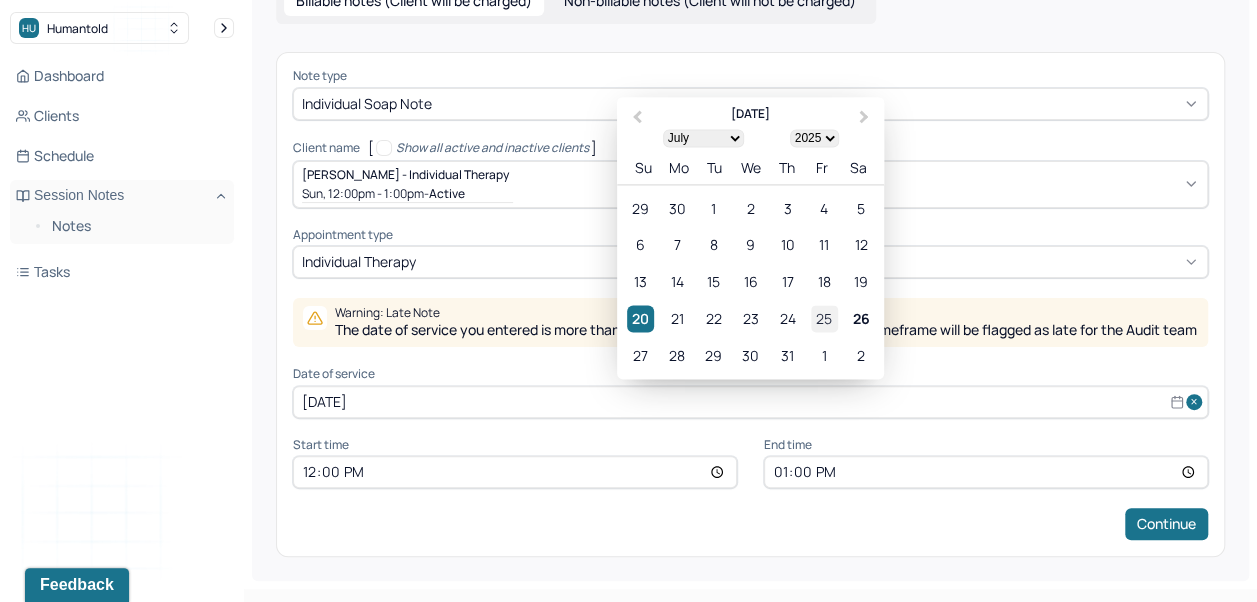 click on "25" at bounding box center (824, 318) 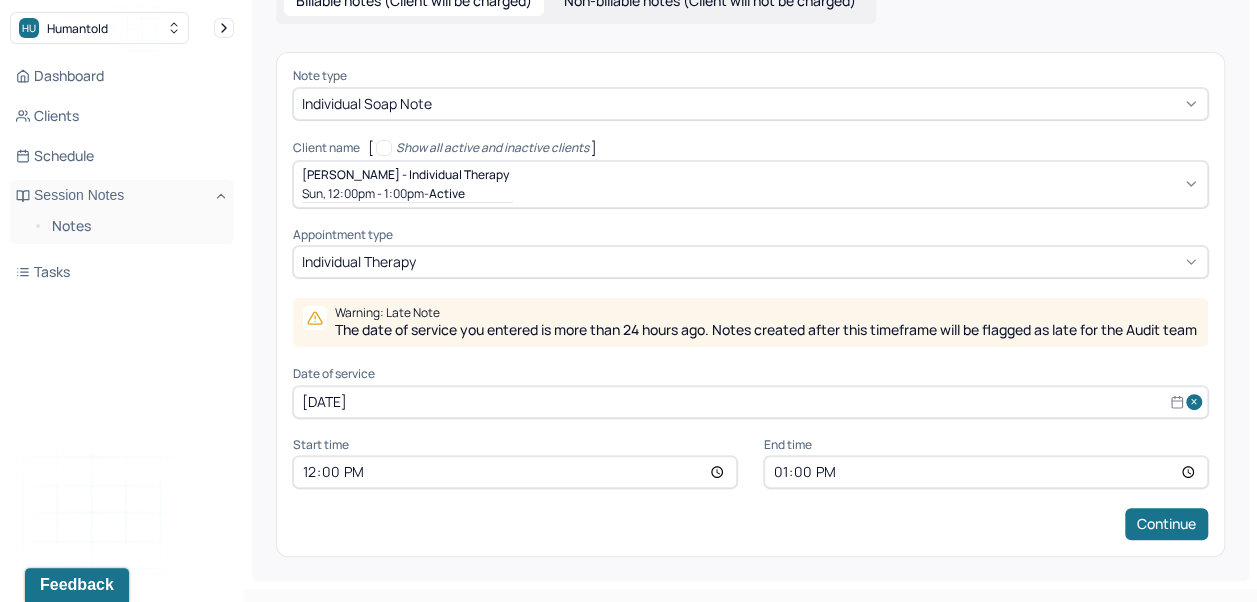 click on "12:00" at bounding box center (515, 472) 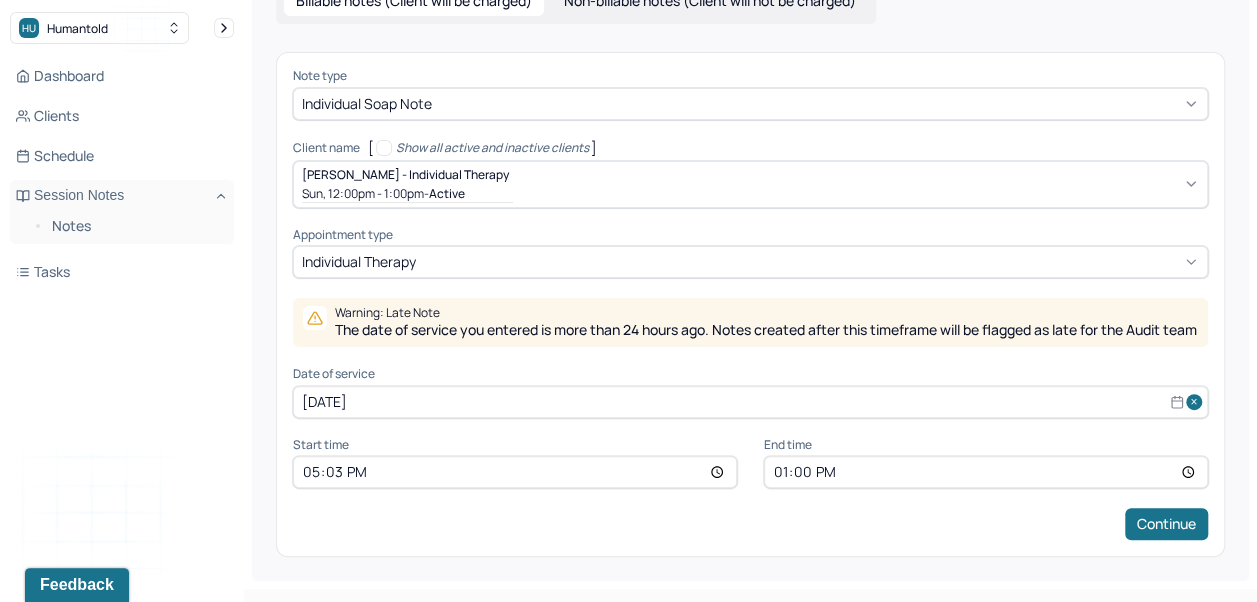 type on "17:30" 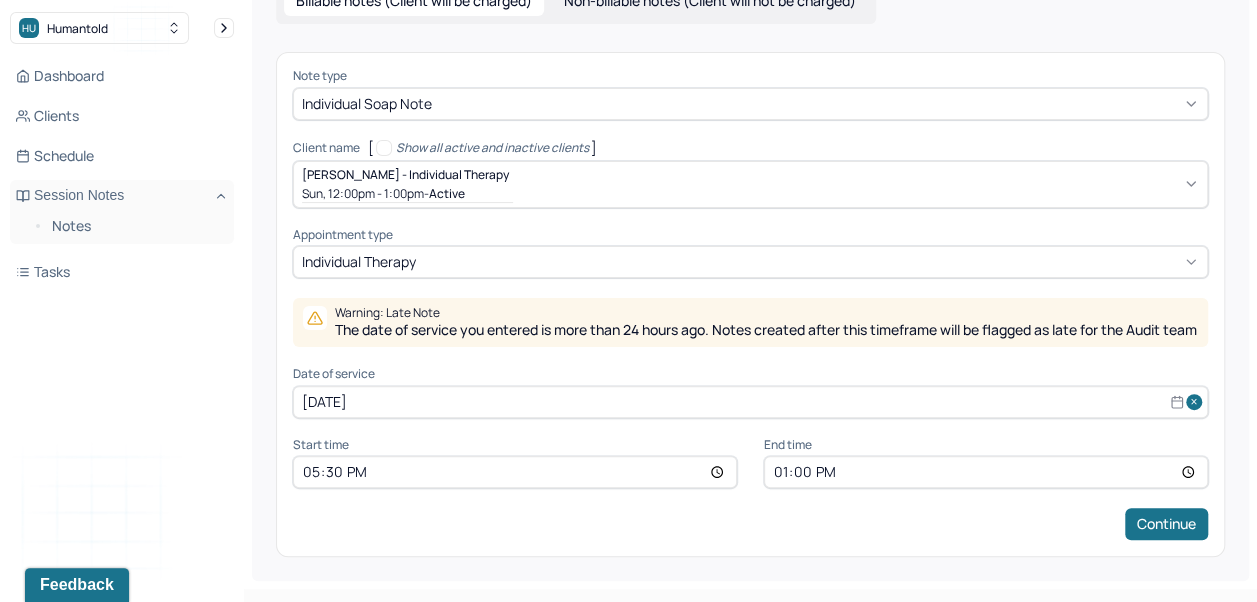 click on "13:00" at bounding box center (986, 472) 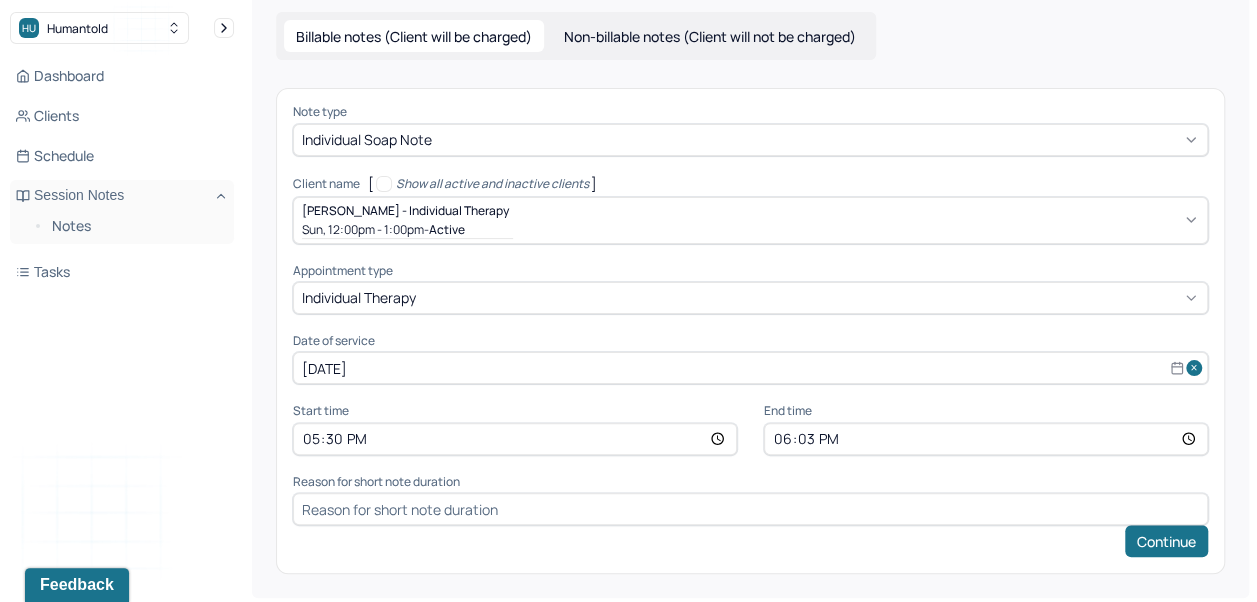 type on "18:30" 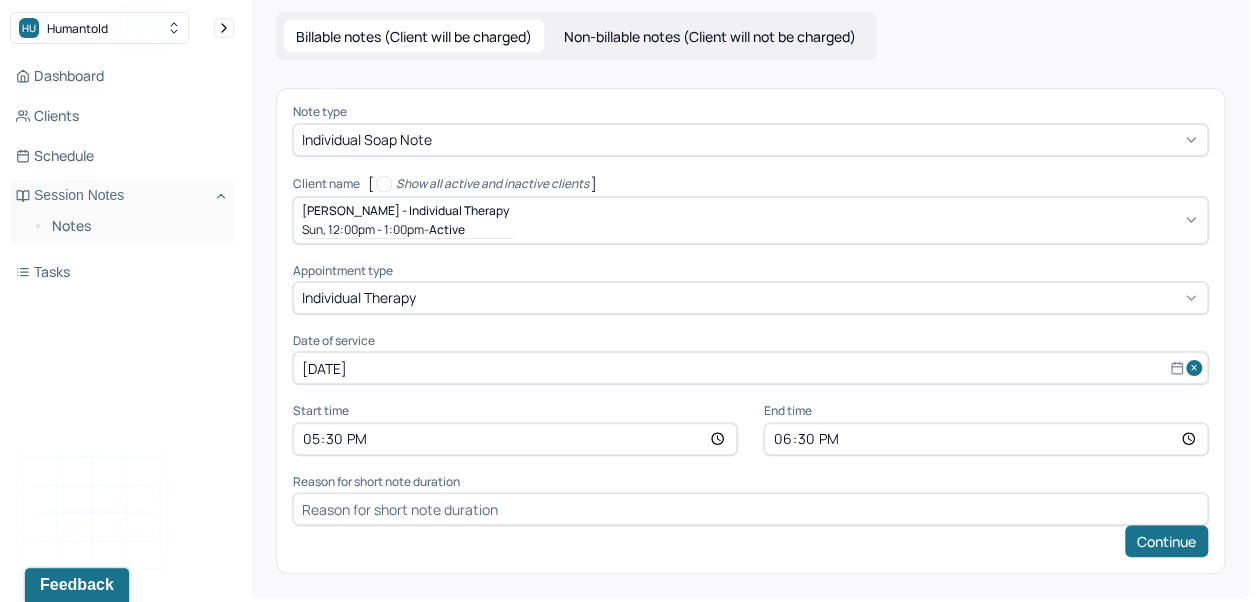 scroll, scrollTop: 32, scrollLeft: 0, axis: vertical 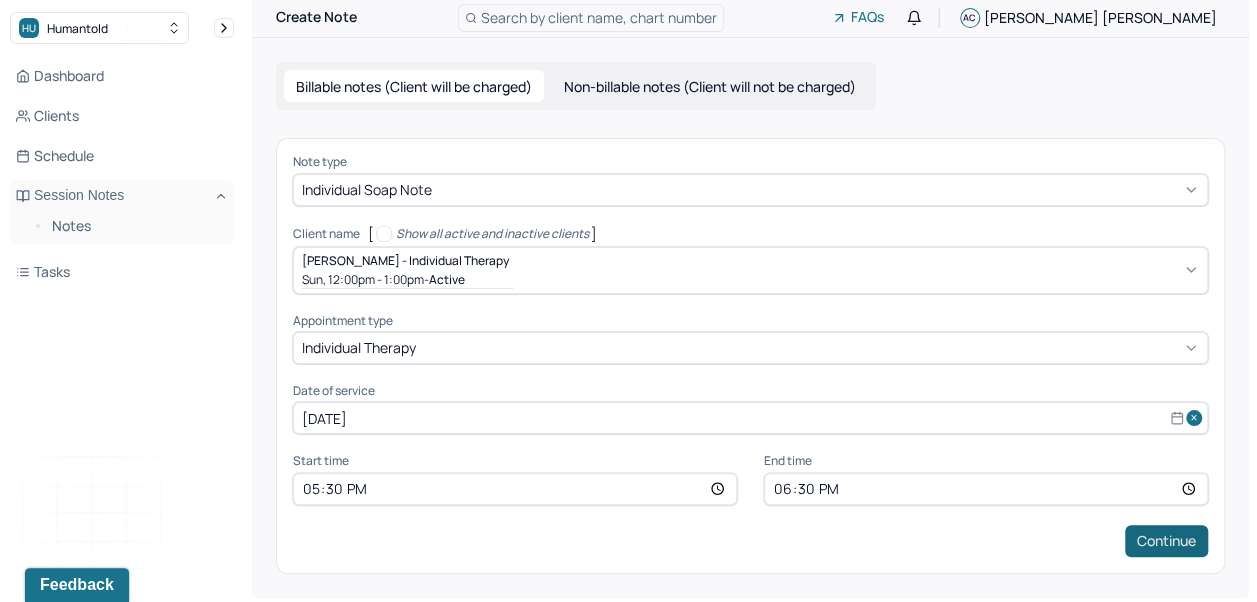 click on "Continue" at bounding box center (1166, 541) 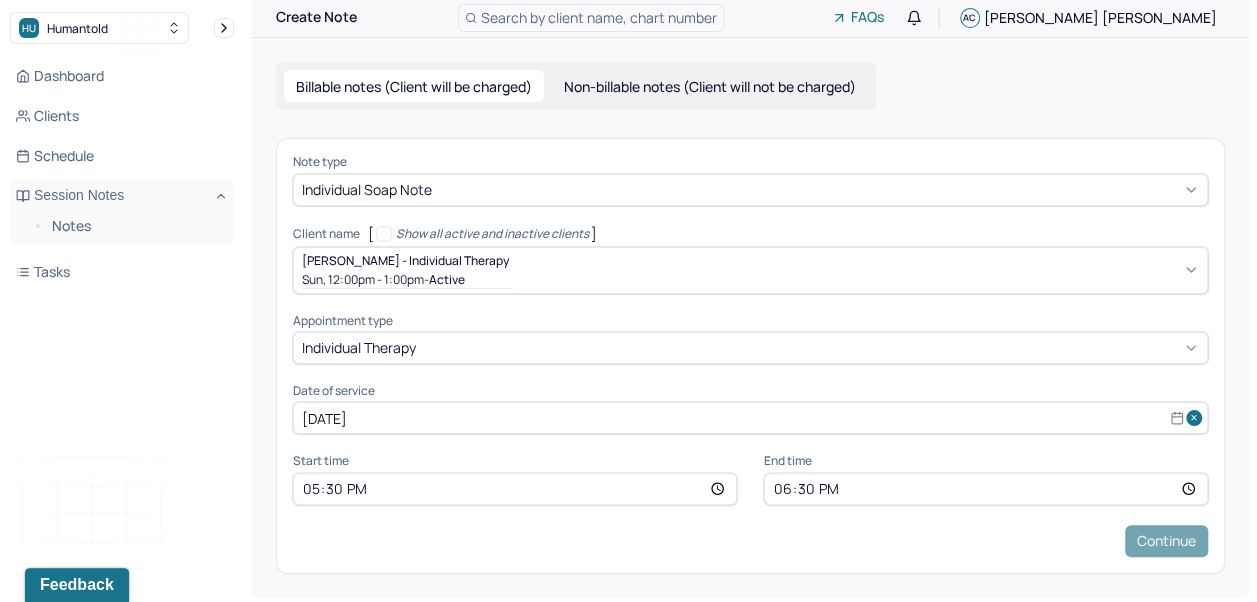 scroll, scrollTop: 0, scrollLeft: 0, axis: both 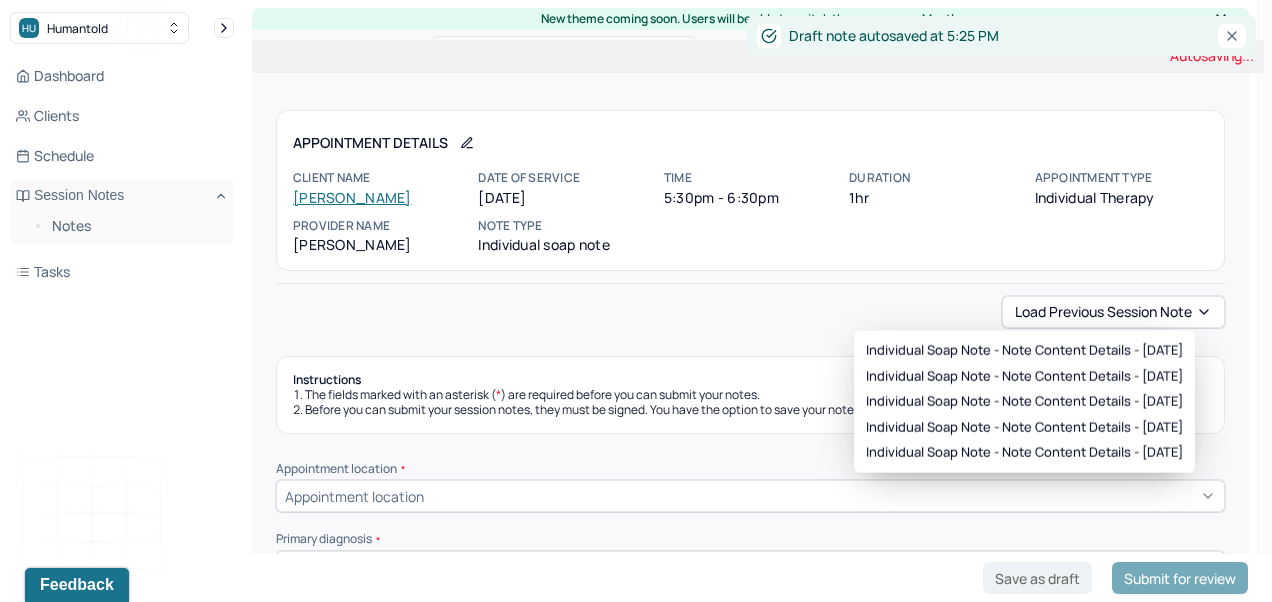 click on "Load previous session note" at bounding box center [1113, 312] 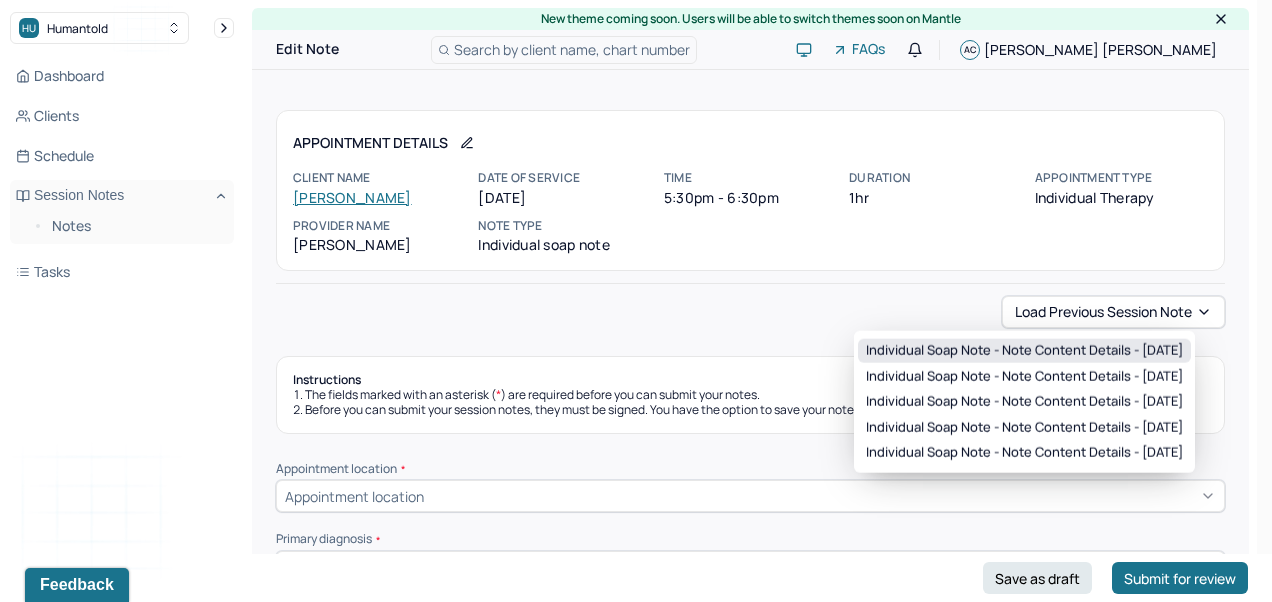 click on "Individual soap note   - Note content Details -   [DATE]" at bounding box center (1024, 351) 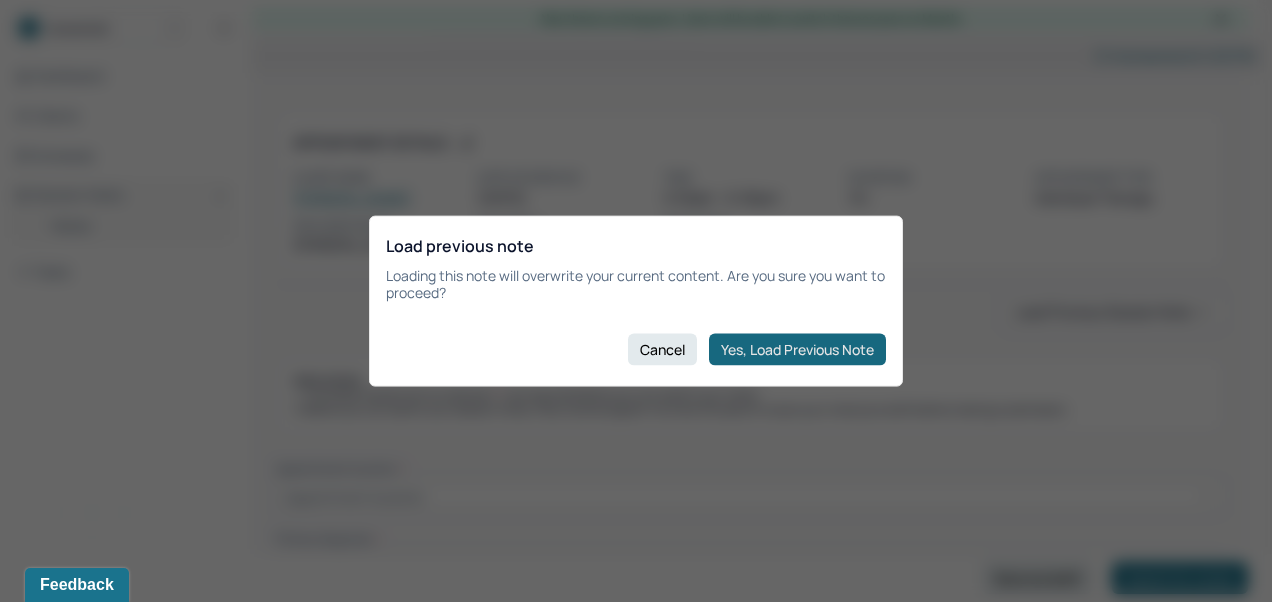 click on "Yes, Load Previous Note" at bounding box center (797, 349) 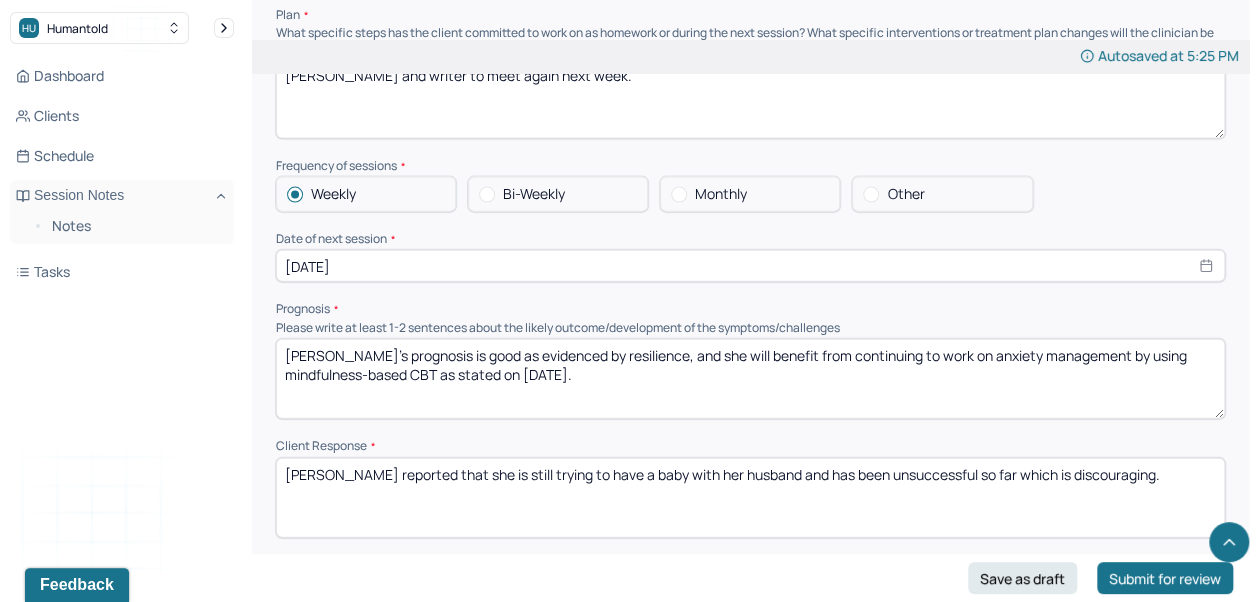scroll, scrollTop: 2157, scrollLeft: 0, axis: vertical 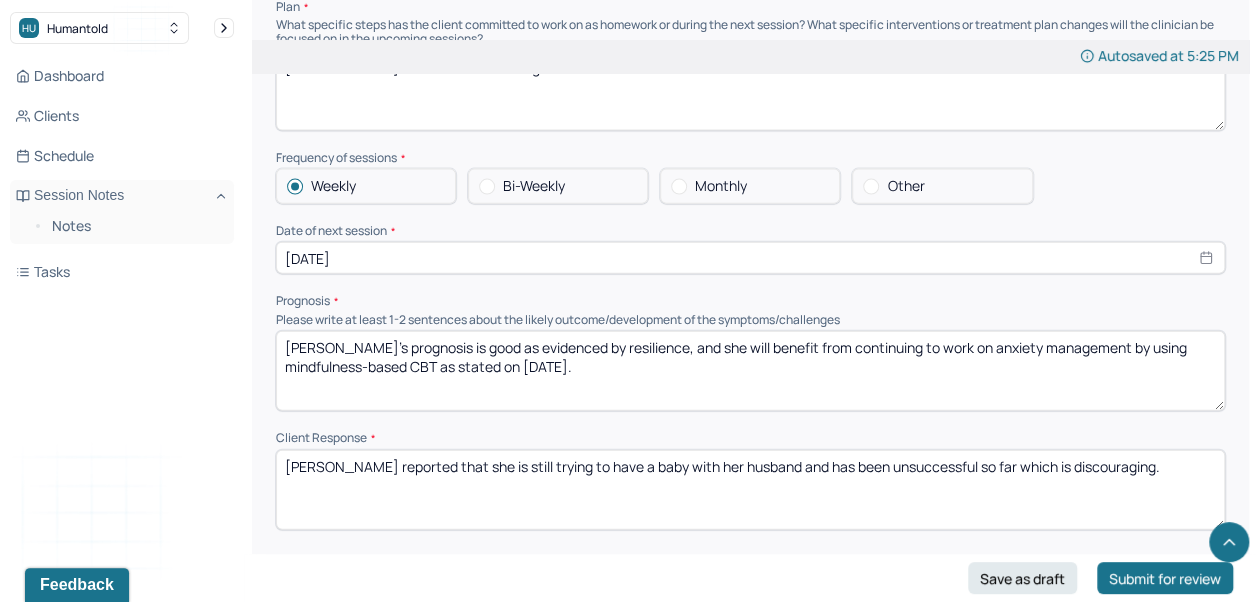 click on "[PERSON_NAME]'s prognosis is good as evidenced by resilience, and she will benefit from continuing to work on anxiety management by using mindfulness-based CBT as stated on [DATE]." at bounding box center (750, 371) 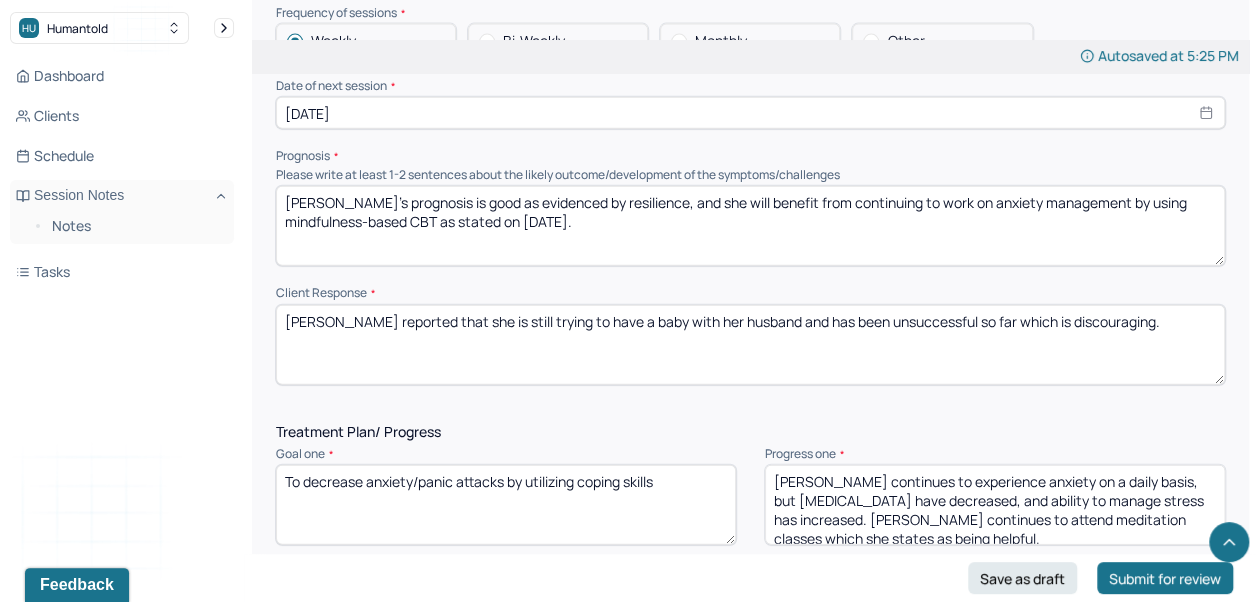 scroll, scrollTop: 2316, scrollLeft: 0, axis: vertical 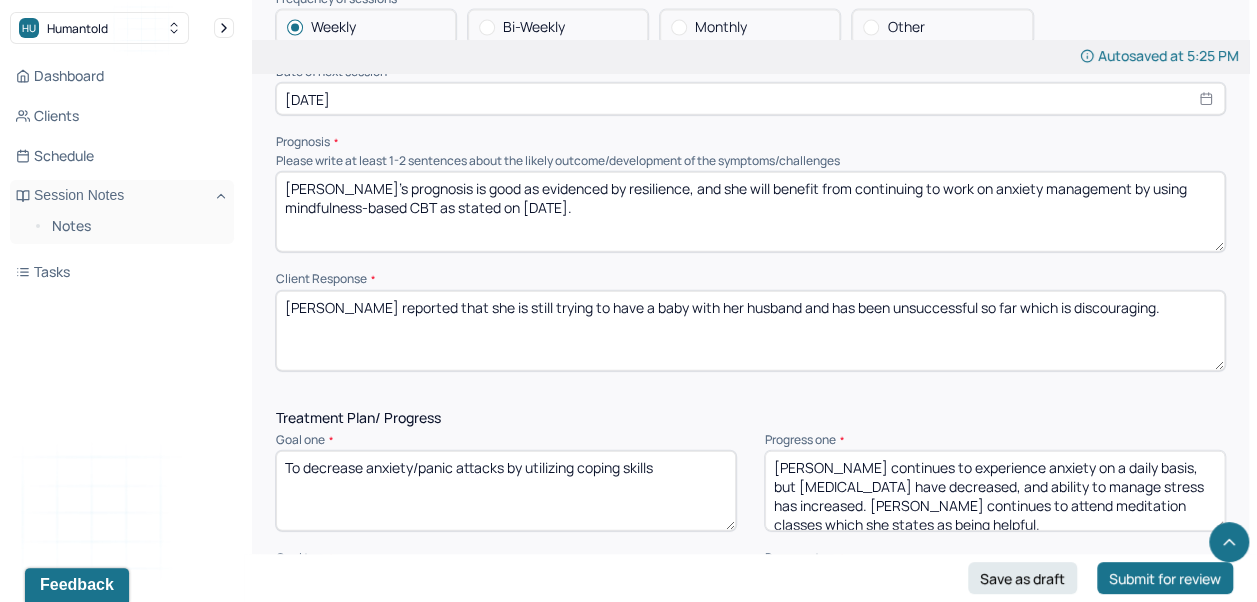 type on "[PERSON_NAME]'s prognosis is good as evidenced by resilience, and she will benefit from continuing to work on anxiety management by using mindfulness-based CBT as stated on [DATE]." 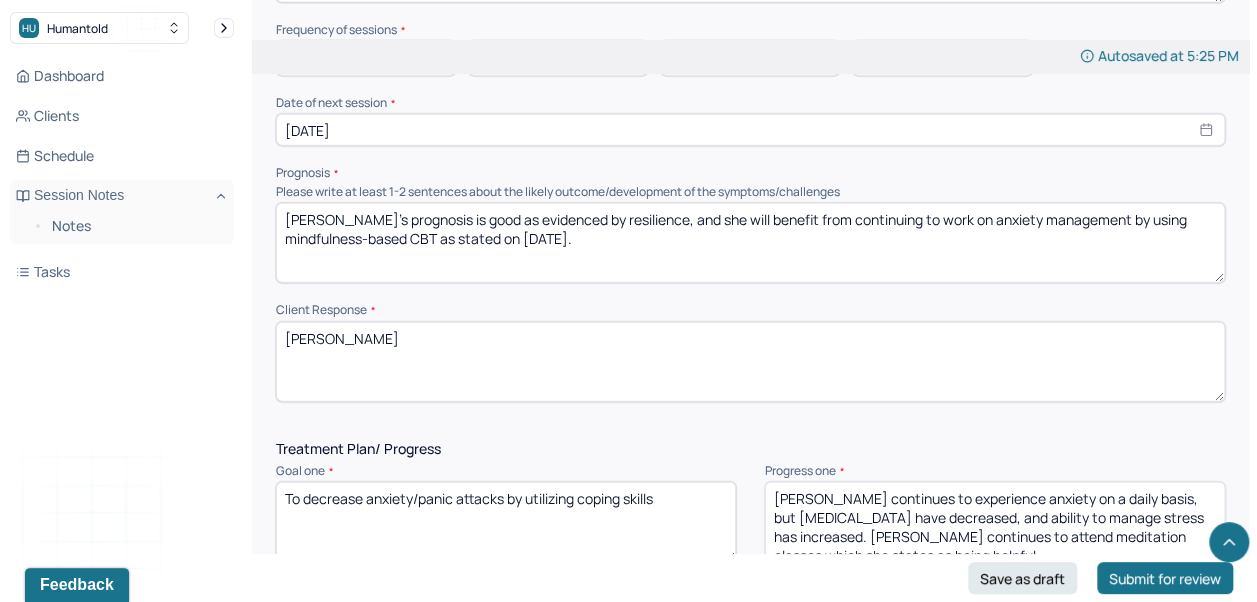 scroll, scrollTop: 2284, scrollLeft: 0, axis: vertical 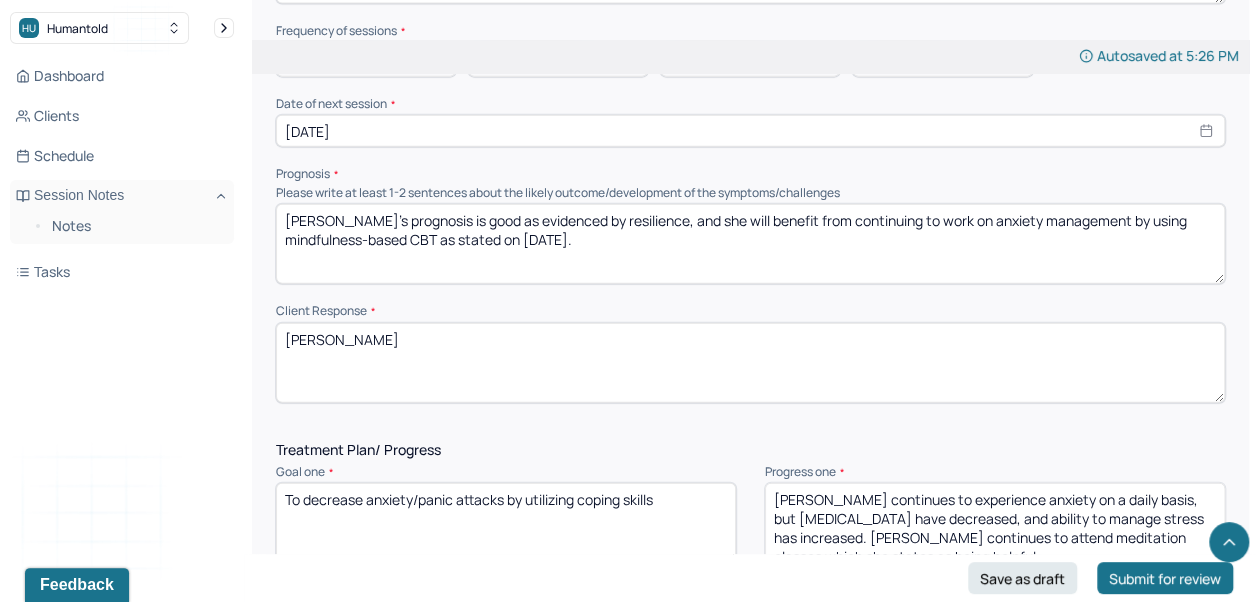 type on "[PERSON_NAME]" 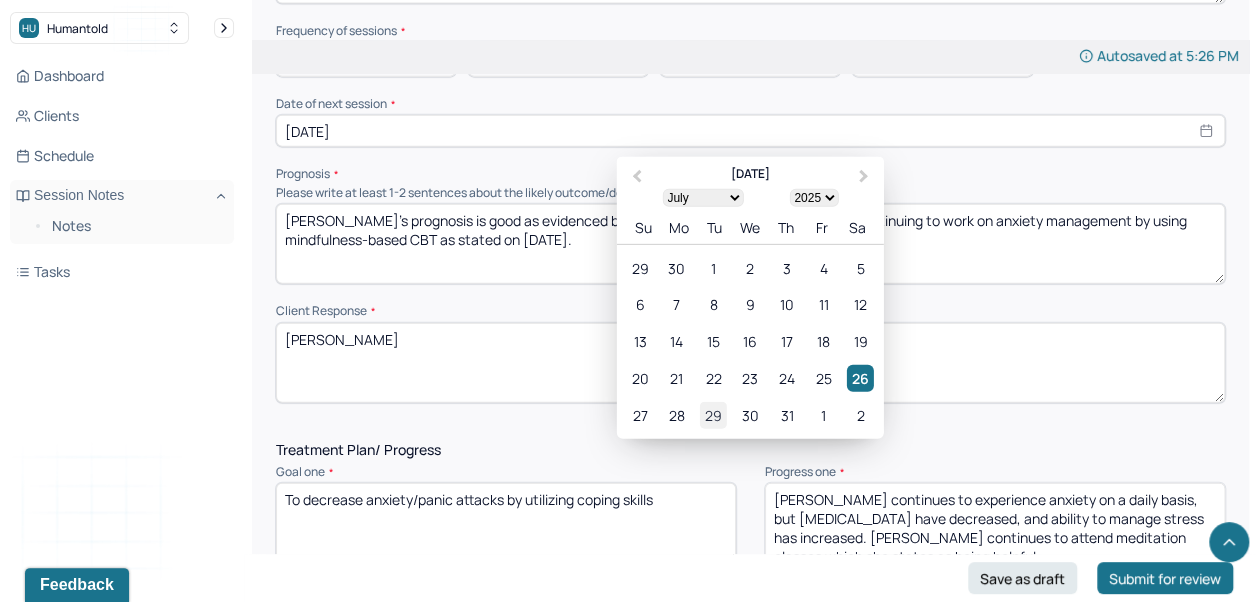 click on "29" at bounding box center (713, 415) 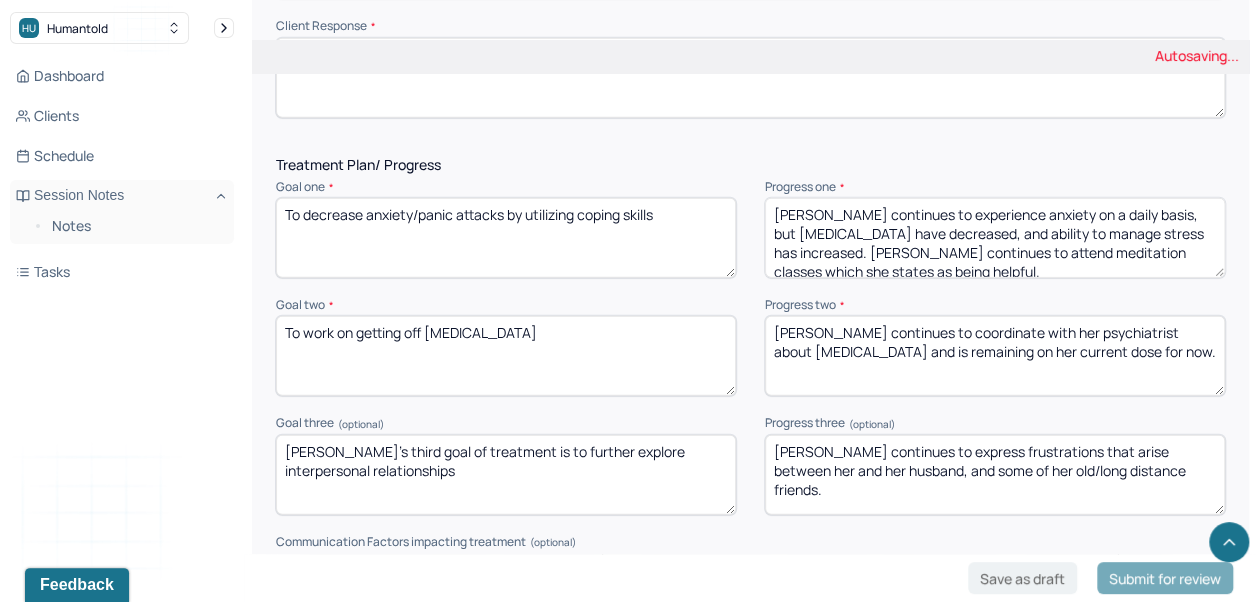 scroll, scrollTop: 2570, scrollLeft: 0, axis: vertical 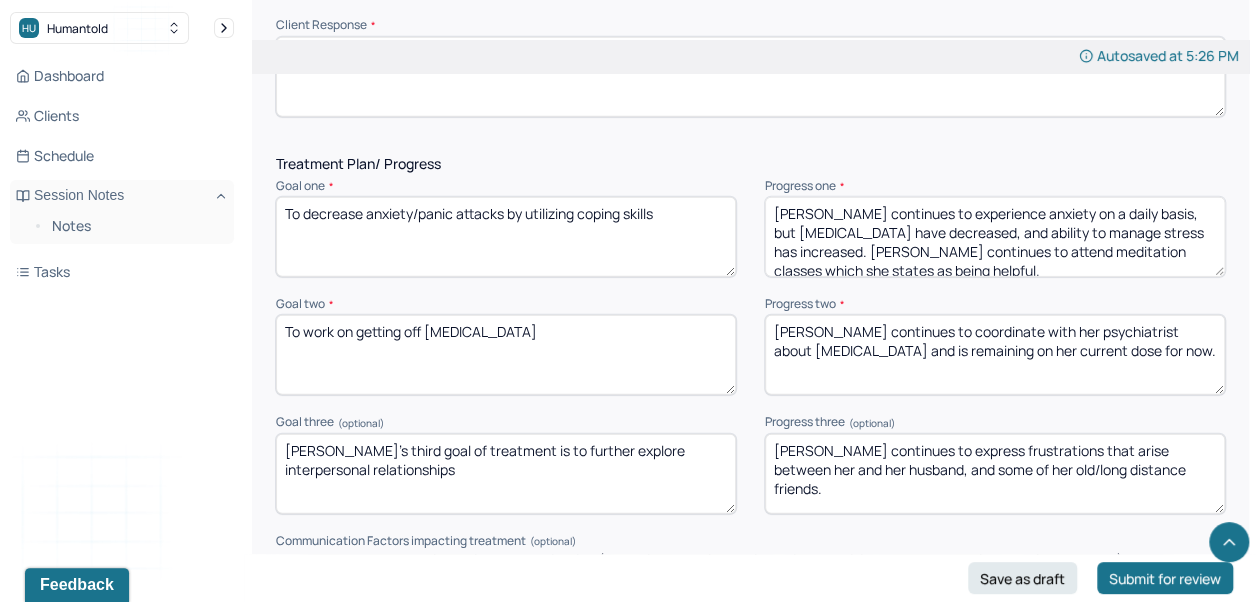 click on "[PERSON_NAME] continues to experience anxiety on a daily basis, but [MEDICAL_DATA] have decreased, and ability to manage stress has increased. [PERSON_NAME] continues to attend meditation classes which she states as being helpful." at bounding box center [995, 237] 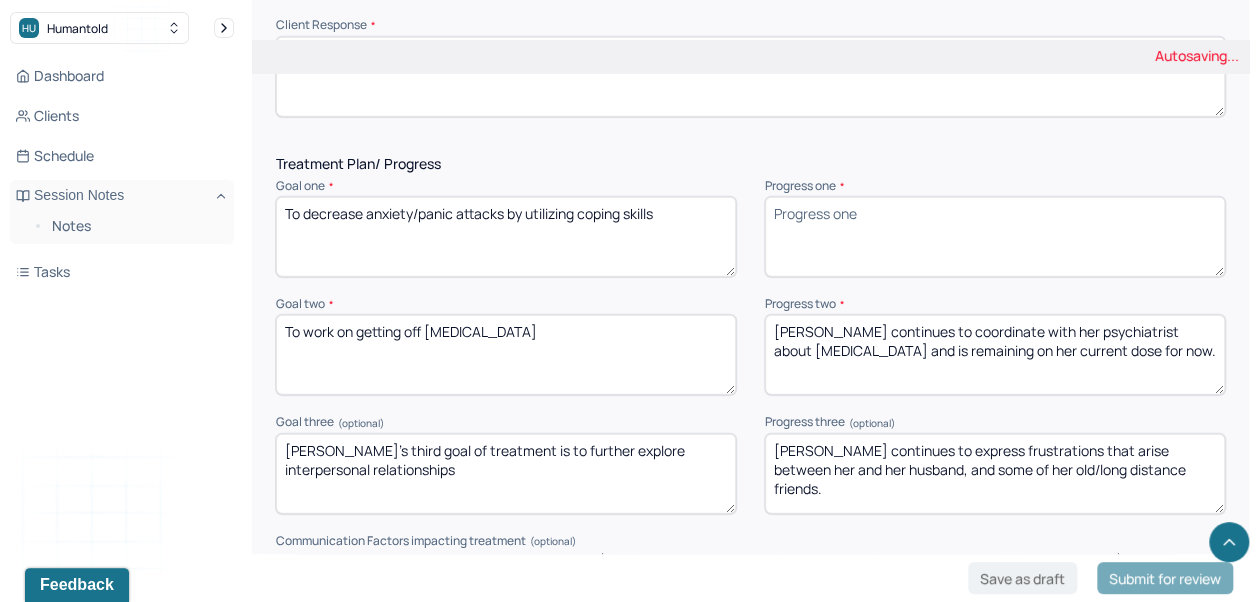 type 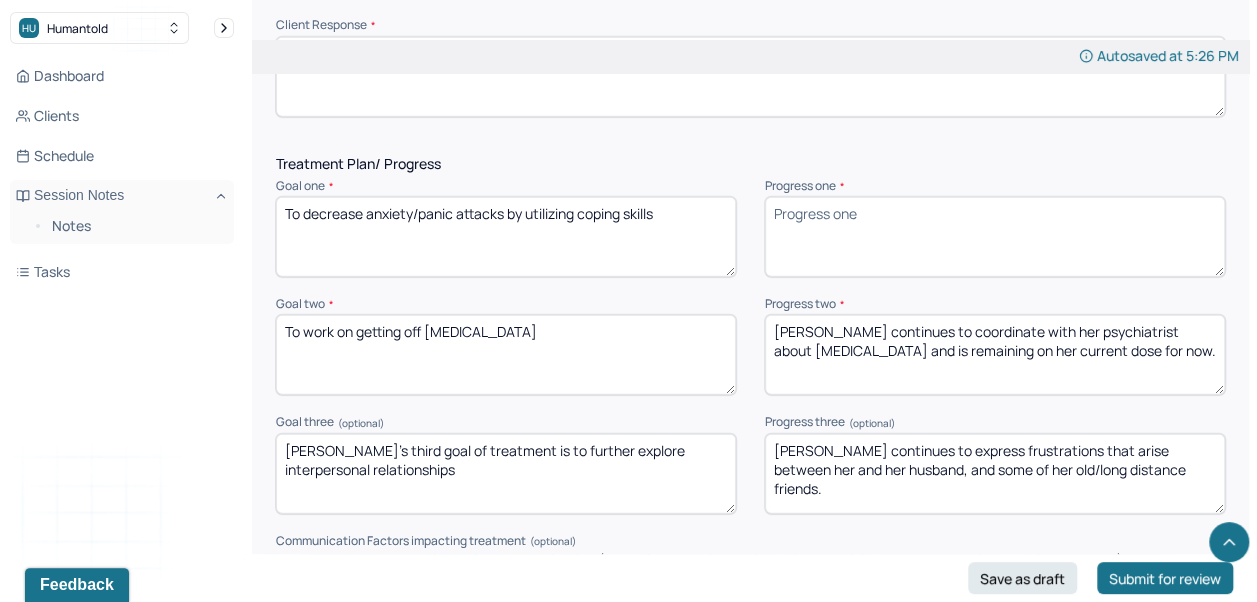 click on "[PERSON_NAME] continues to coordinate with her psychiatrist about [MEDICAL_DATA] and is remaining on her current dose for now." at bounding box center [995, 355] 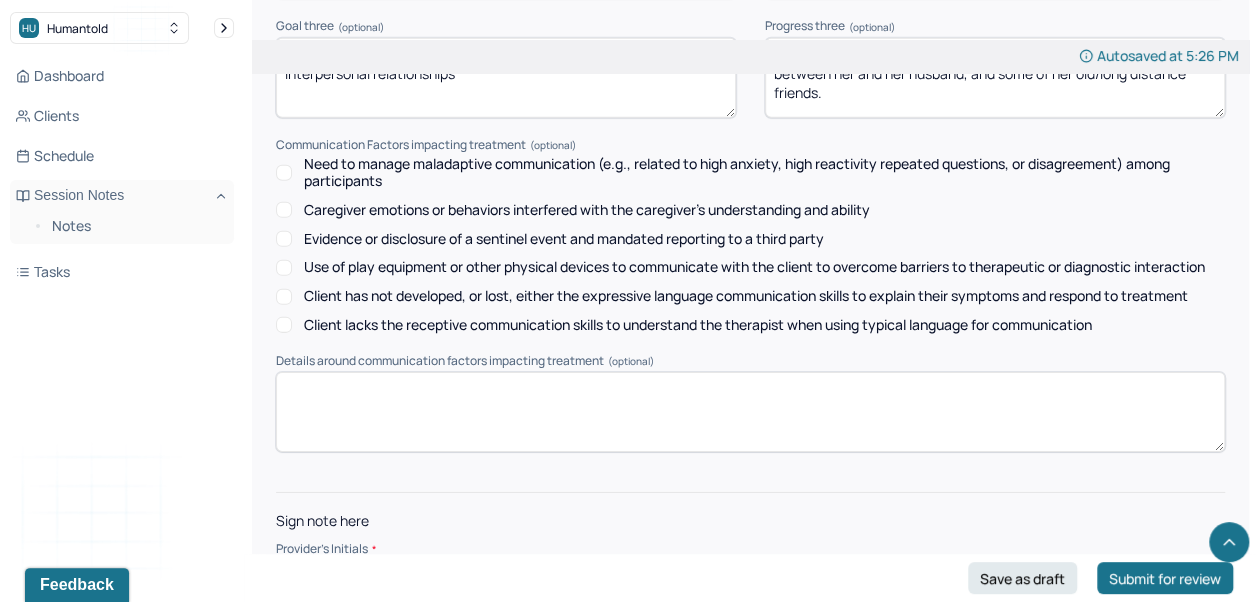 scroll, scrollTop: 3025, scrollLeft: 0, axis: vertical 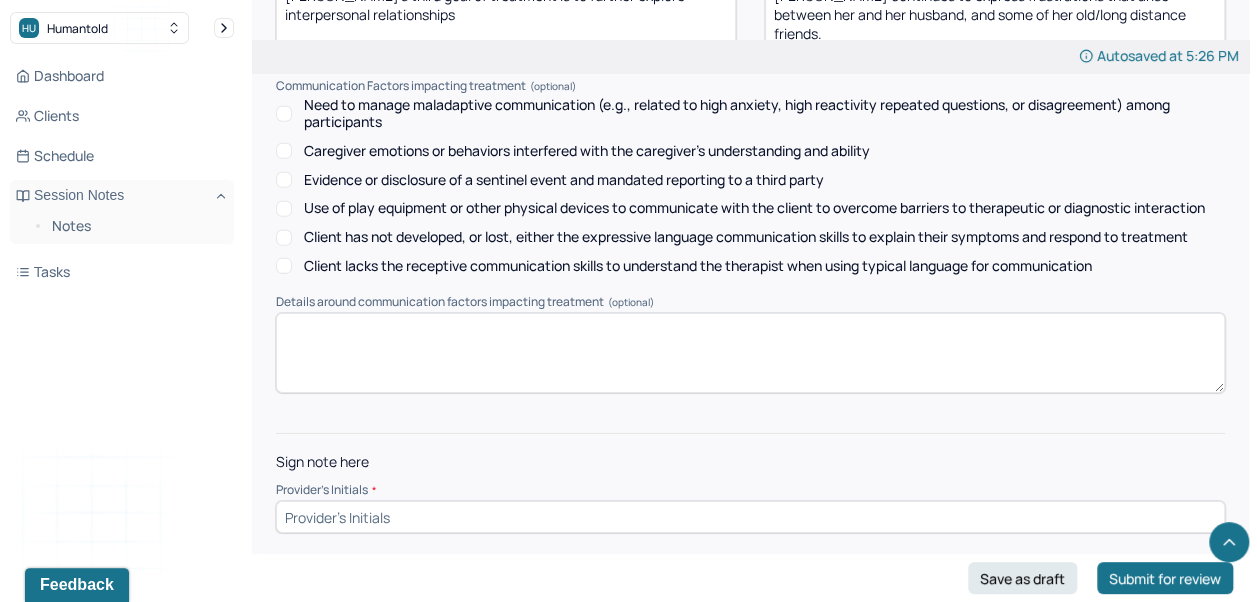 click at bounding box center (750, 517) 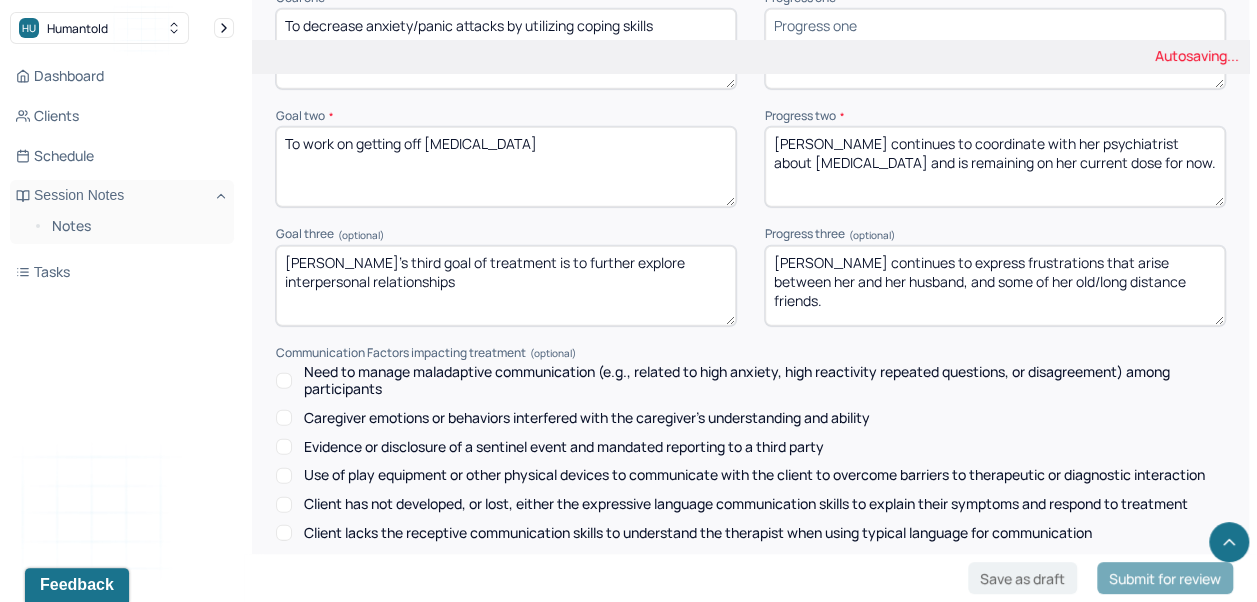 scroll, scrollTop: 2754, scrollLeft: 0, axis: vertical 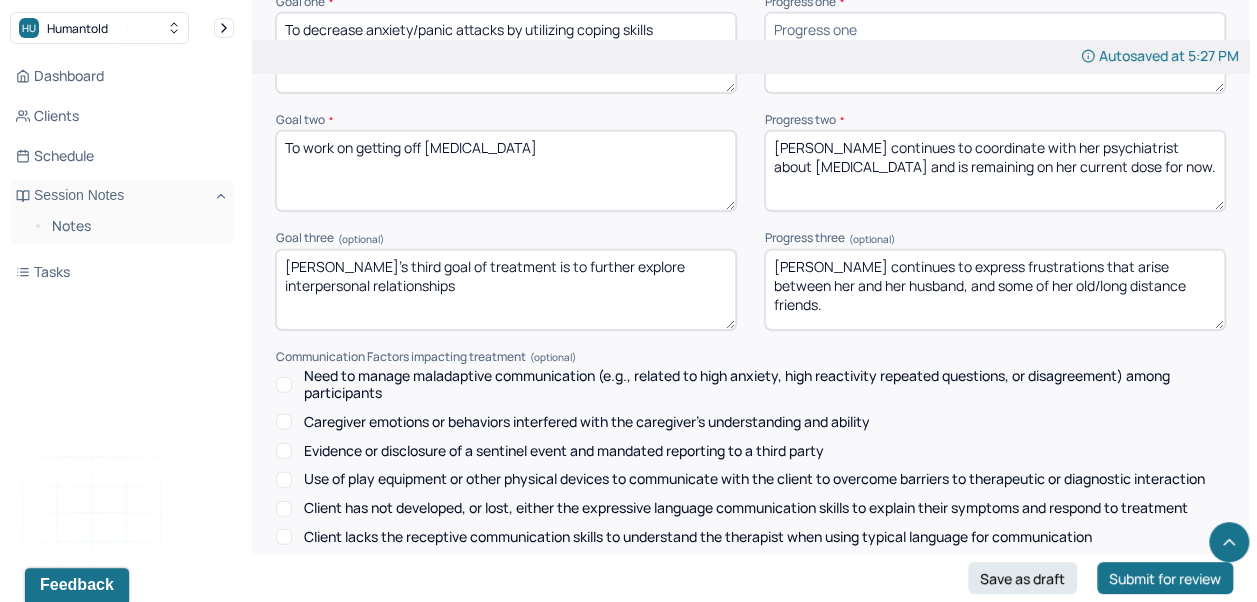 type on "AC" 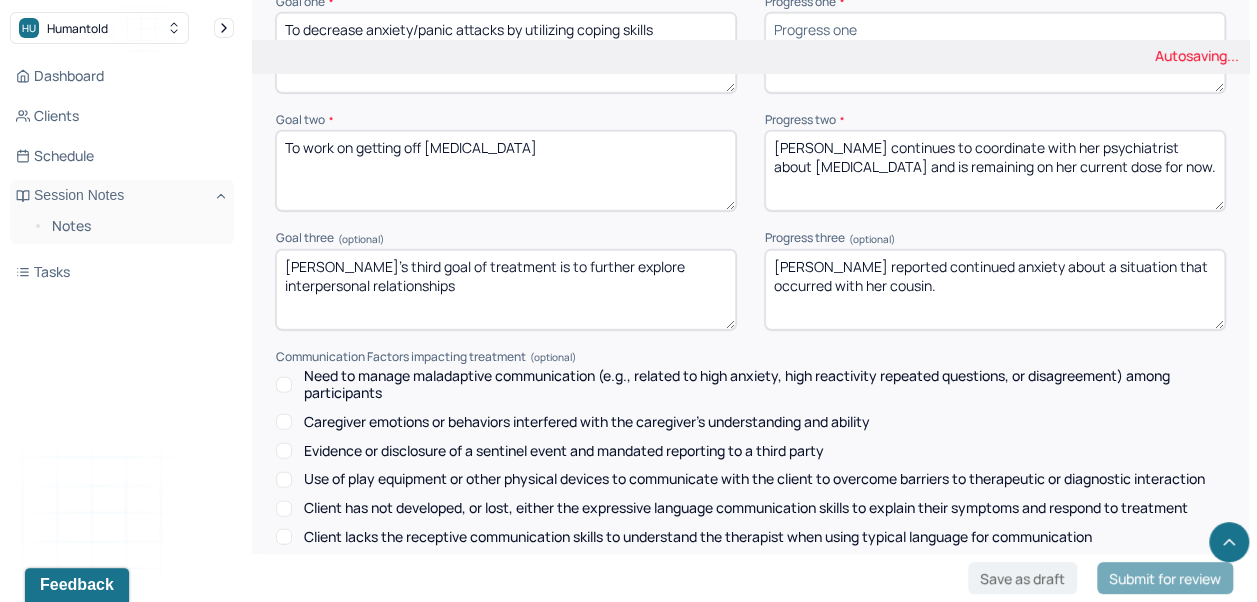 type on "[PERSON_NAME] reported continued anxiety about a situation that occurred with her cousin." 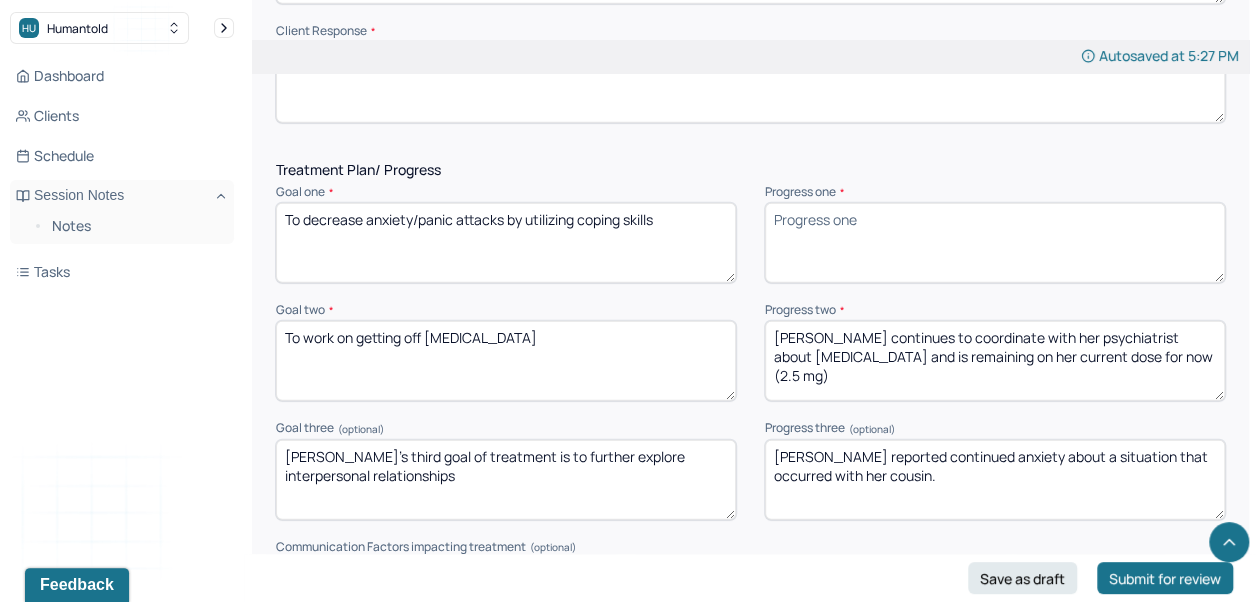 scroll, scrollTop: 2563, scrollLeft: 0, axis: vertical 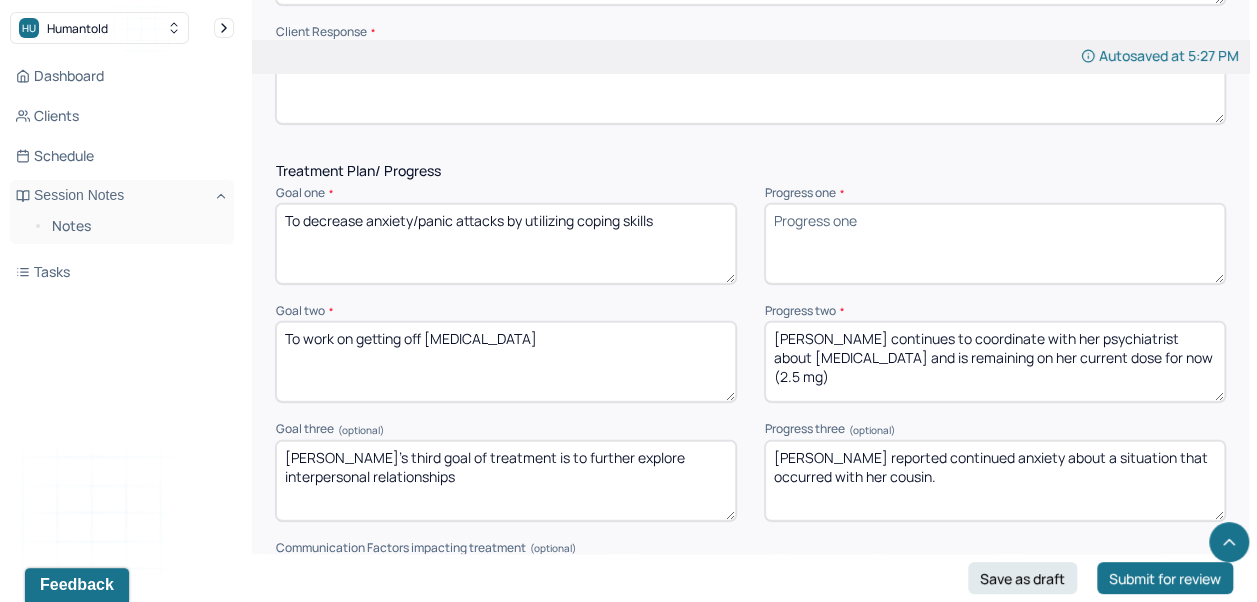 type on "[PERSON_NAME] continues to coordinate with her psychiatrist about [MEDICAL_DATA] and is remaining on her current dose for now (2.5 mg)" 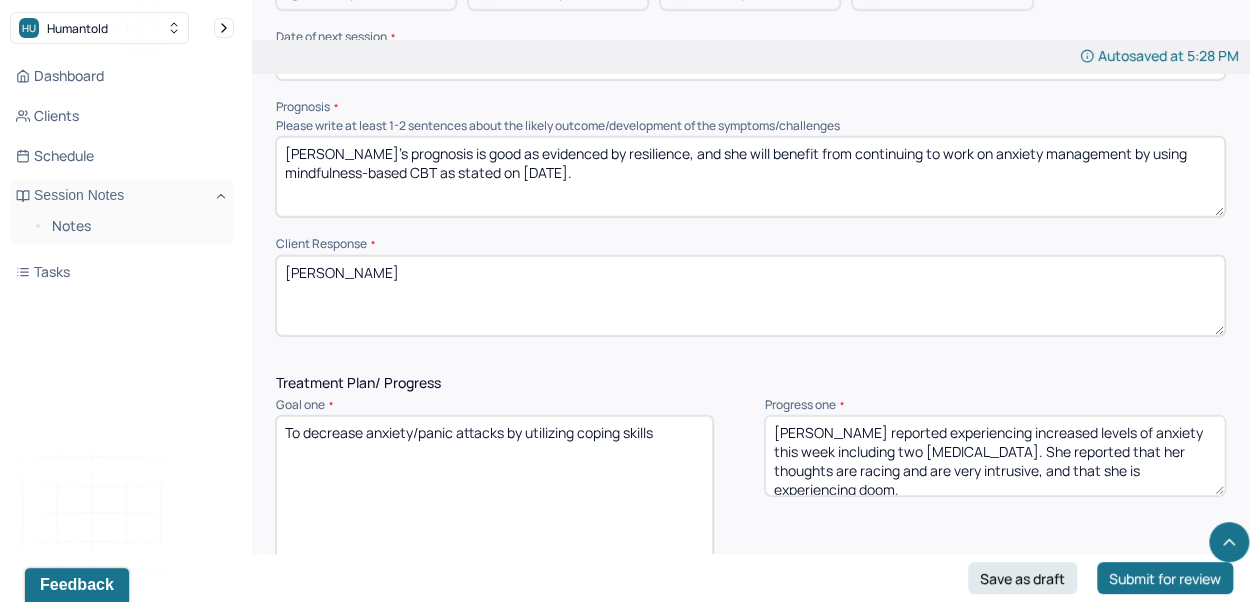 scroll, scrollTop: 2324, scrollLeft: 0, axis: vertical 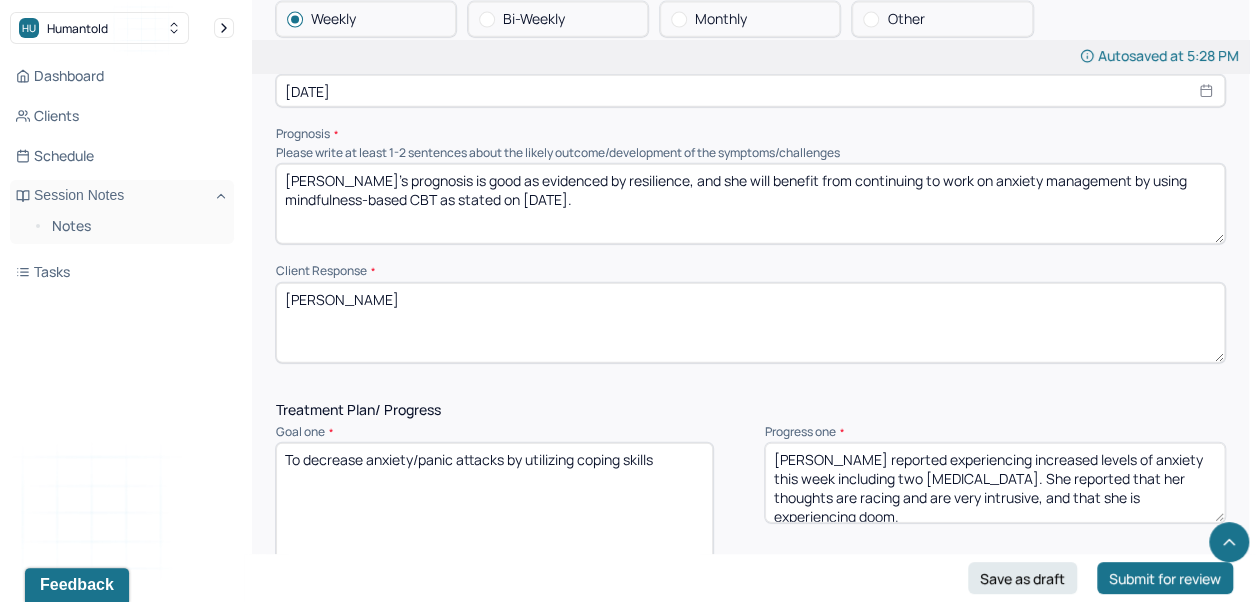 type on "[PERSON_NAME] reported experiencing increased levels of anxiety this week including two [MEDICAL_DATA]. She reported that her thoughts are racing and are very intrusive, and that she is experiencing doom." 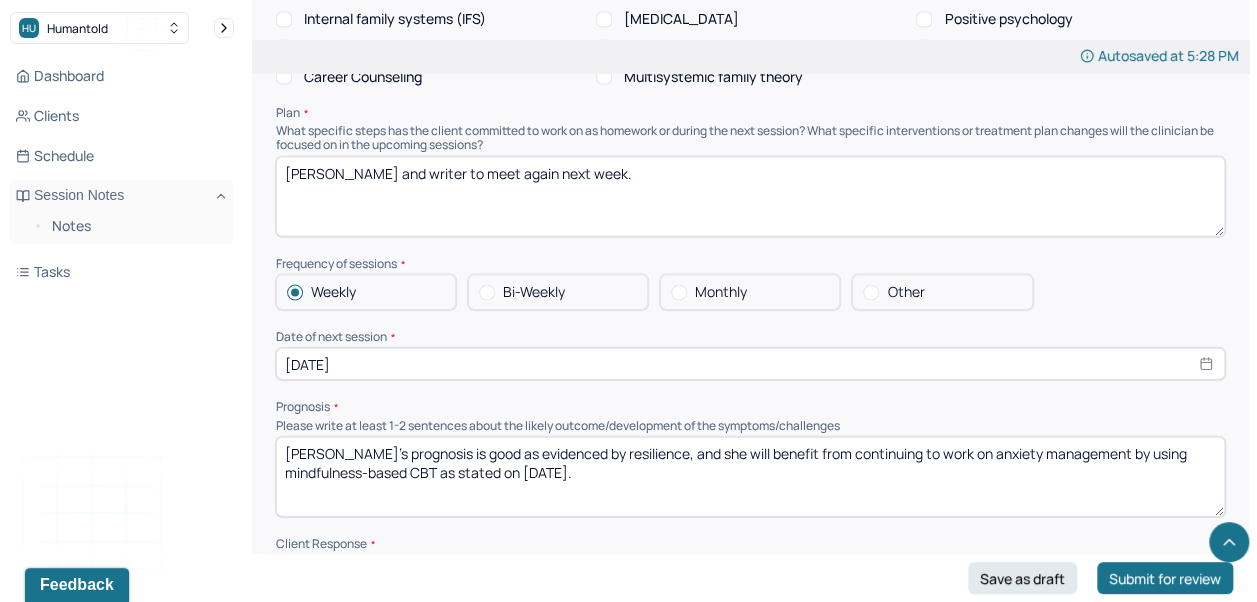 scroll, scrollTop: 2048, scrollLeft: 0, axis: vertical 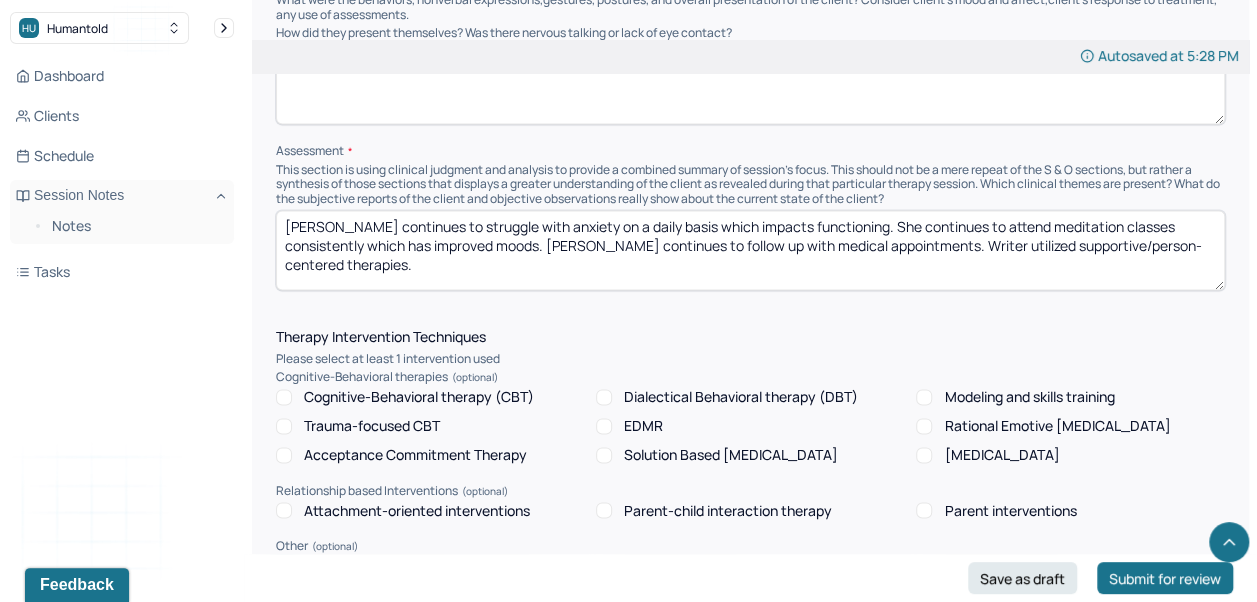type on "[PERSON_NAME] expressed a desire to feel better and stated that she is still utilizing her meditation classes." 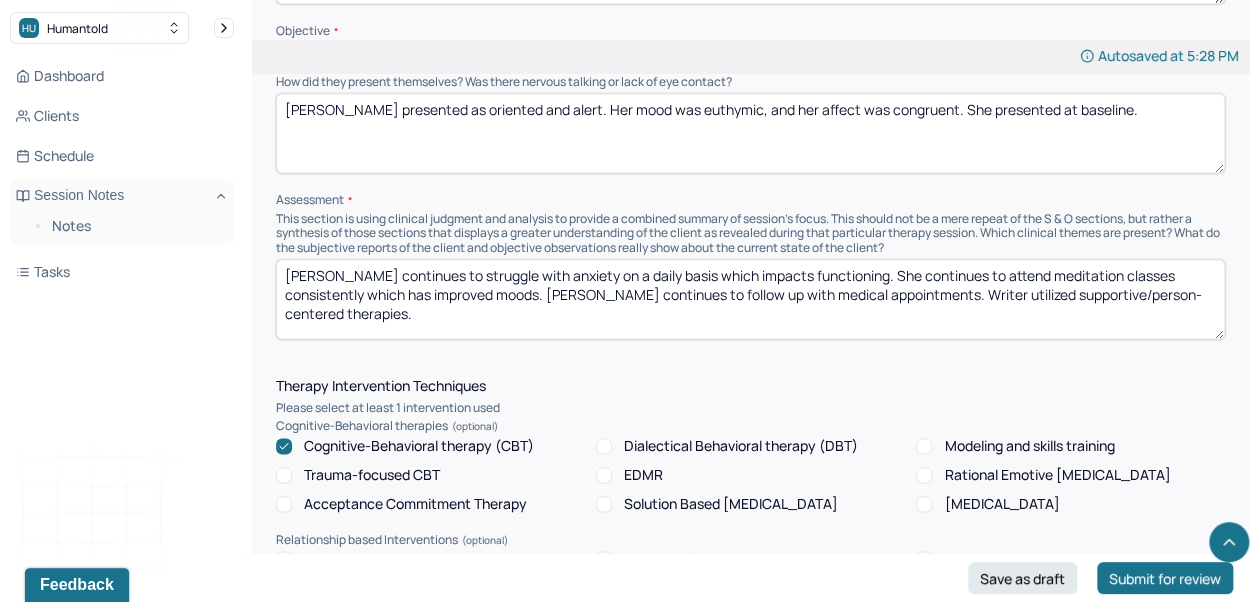 scroll, scrollTop: 1400, scrollLeft: 0, axis: vertical 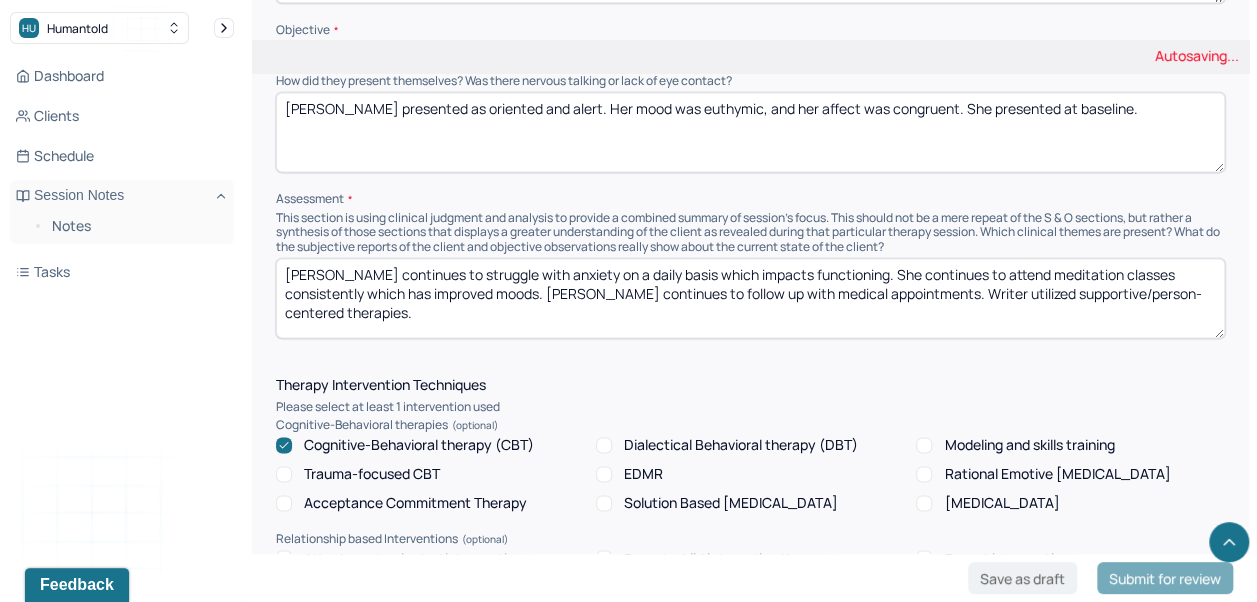 click on "[PERSON_NAME] continues to struggle with anxiety on a daily basis which impacts functioning. She continues to attend meditation classes consistently which has improved moods. [PERSON_NAME] continues to follow up with medical appointments. Writer utilized supportive/person-centered therapies." at bounding box center [750, 298] 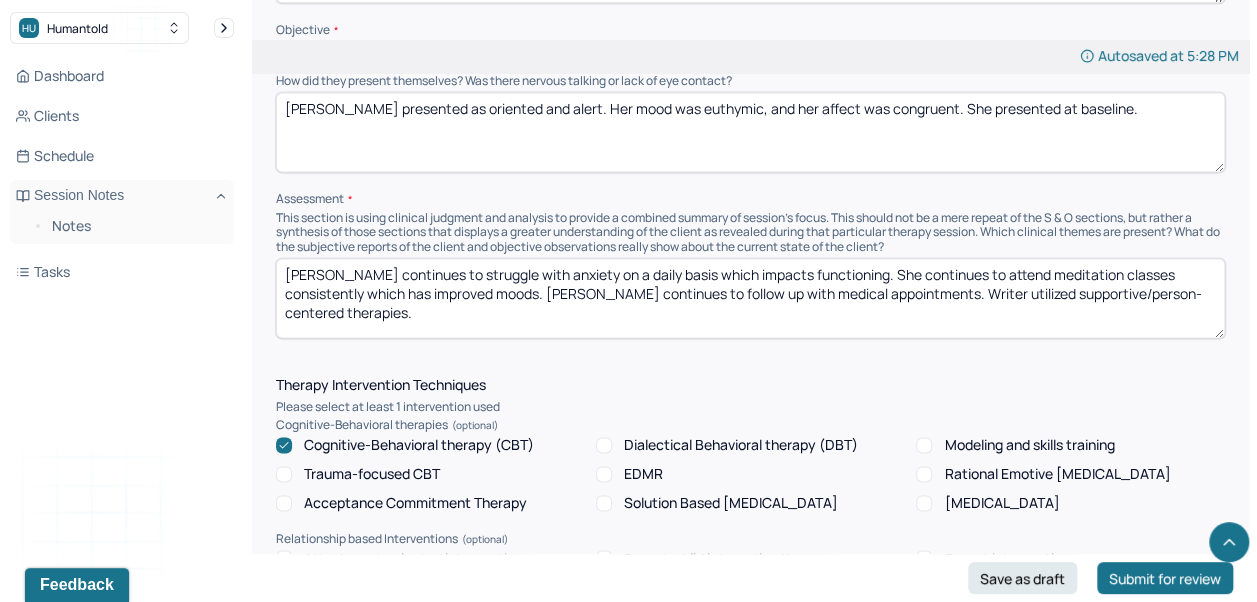 click on "[PERSON_NAME] continues to struggle with anxiety on a daily basis which impacts functioning. She continues to attend meditation classes consistently which has improved moods. [PERSON_NAME] continues to follow up with medical appointments. Writer utilized supportive/person-centered therapies." at bounding box center [750, 298] 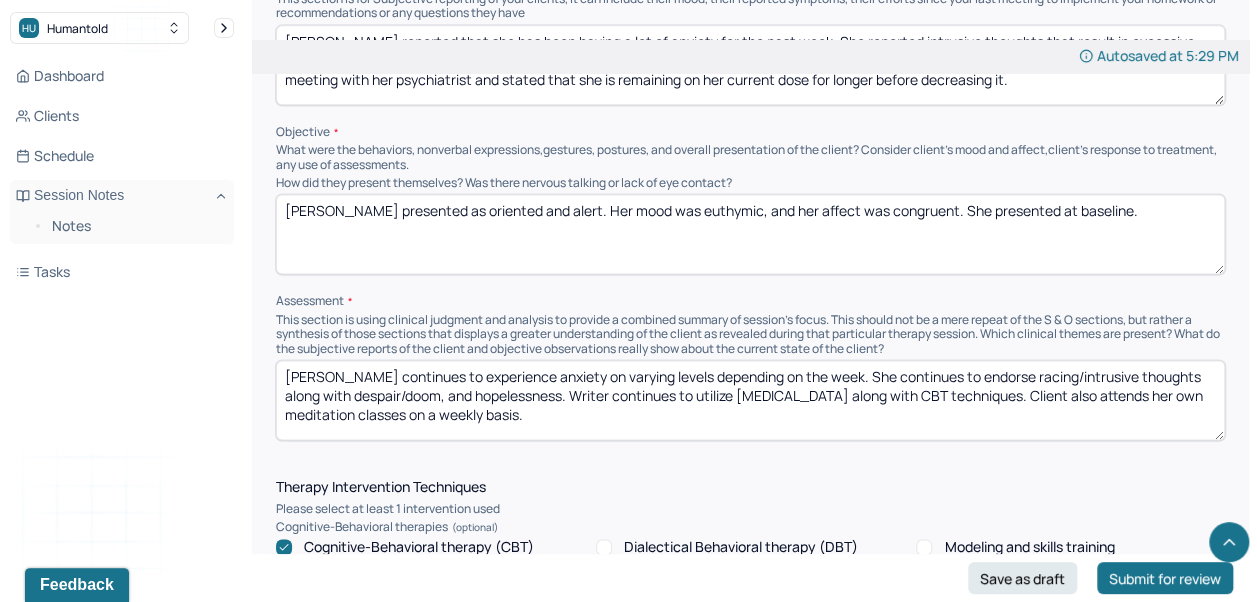 scroll, scrollTop: 1291, scrollLeft: 0, axis: vertical 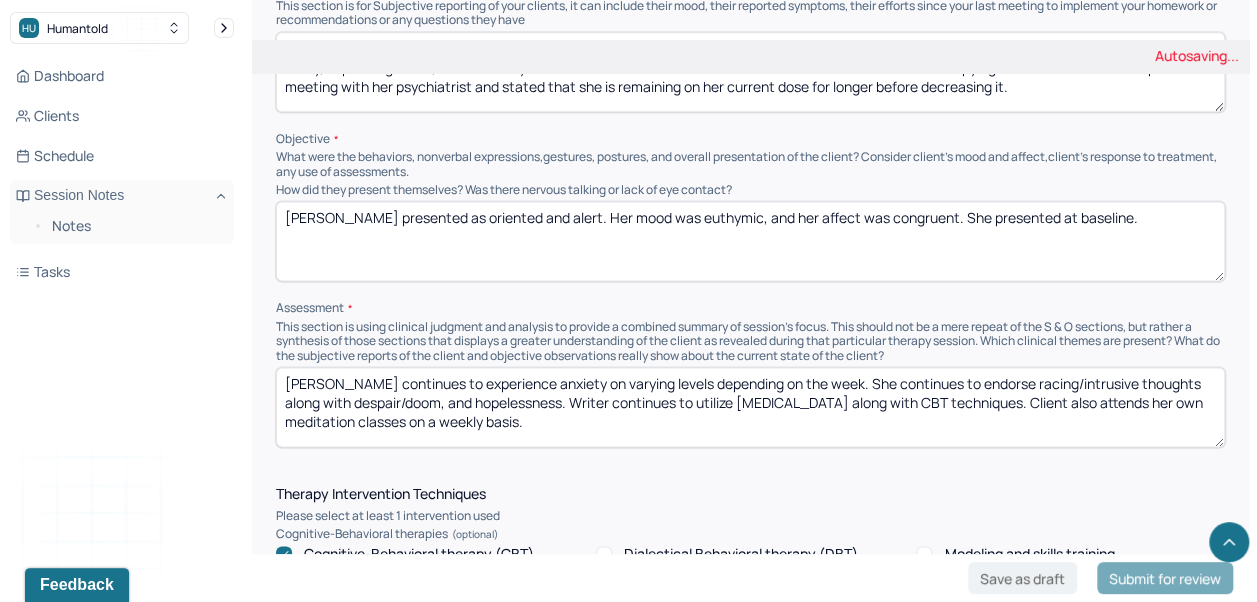 type on "[PERSON_NAME] continues to experience anxiety on varying levels depending on the week. She continues to endorse racing/intrusive thoughts along with despair/doom, and hopelessness. Writer continues to utilize [MEDICAL_DATA] along with CBT techniques. Client also attends her own meditation classes on a weekly basis." 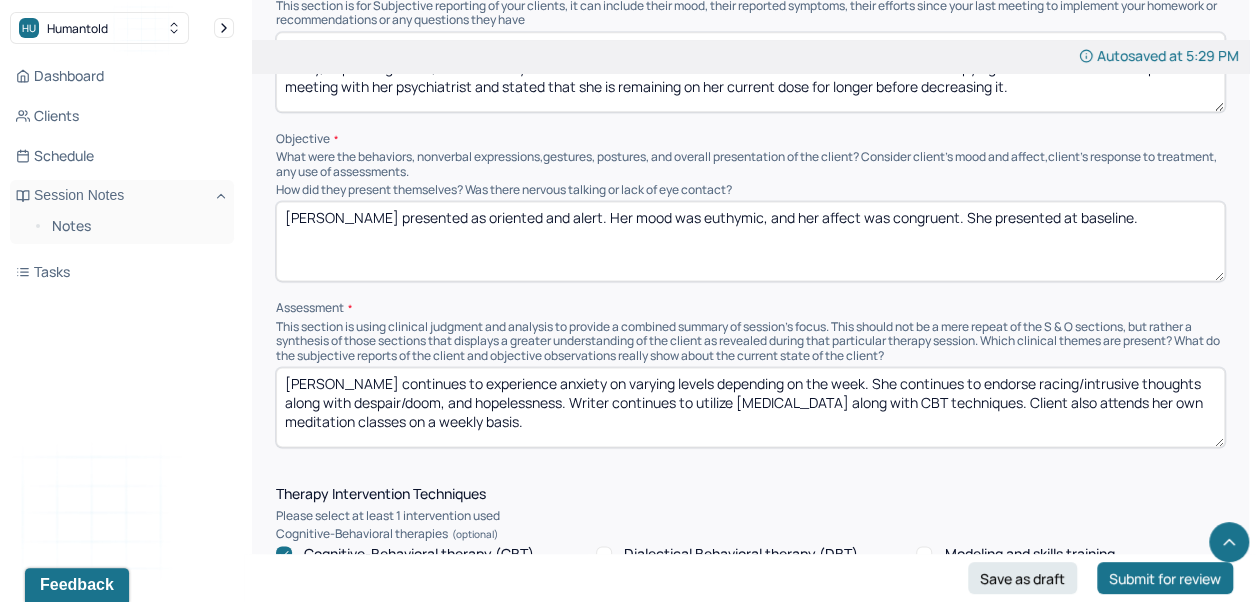 click on "[PERSON_NAME] presented as oriented and alert. Her mood was euthymic, and her affect was congruent. She presented at baseline." at bounding box center (750, 241) 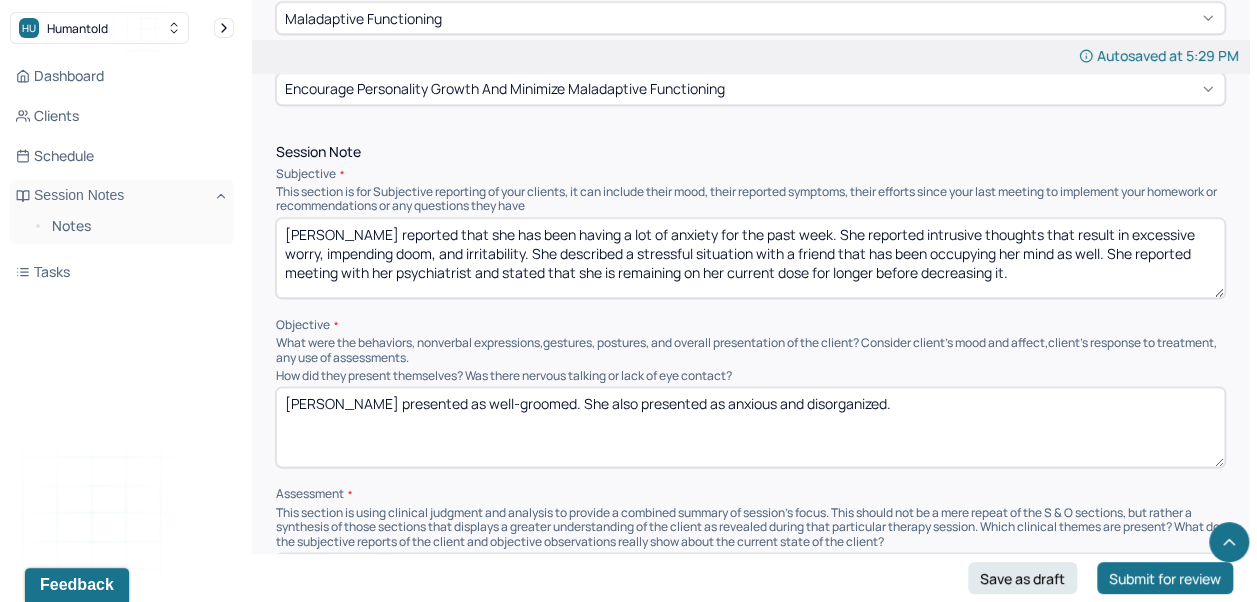 scroll, scrollTop: 1100, scrollLeft: 0, axis: vertical 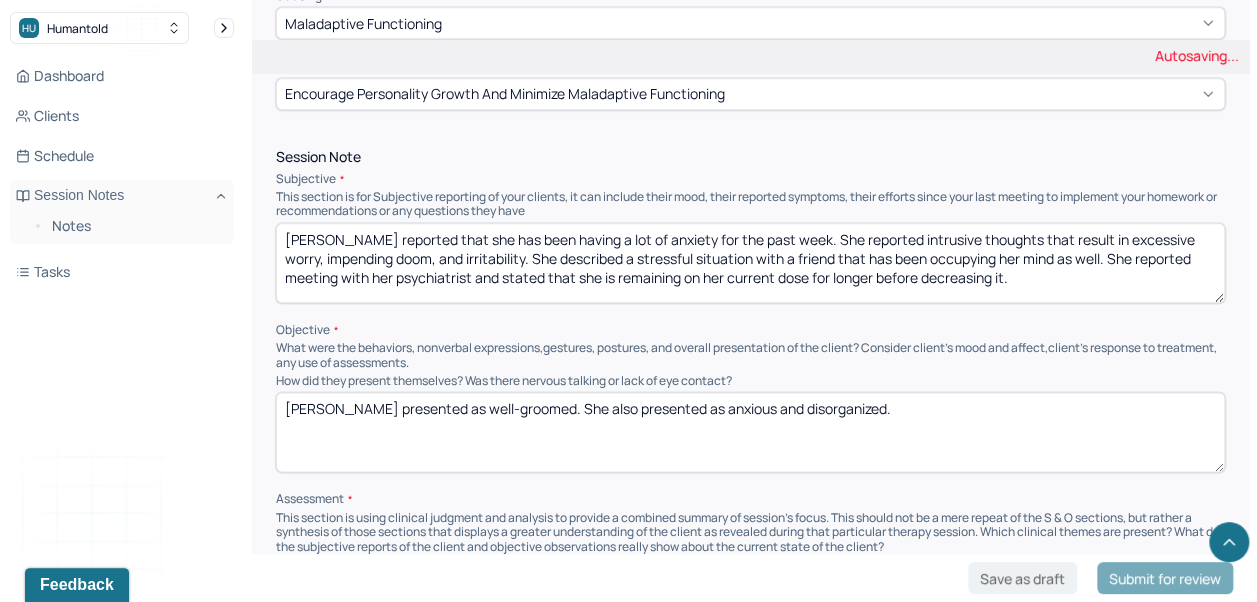 type on "[PERSON_NAME] presented as well-groomed. She also presented as anxious and disorganized." 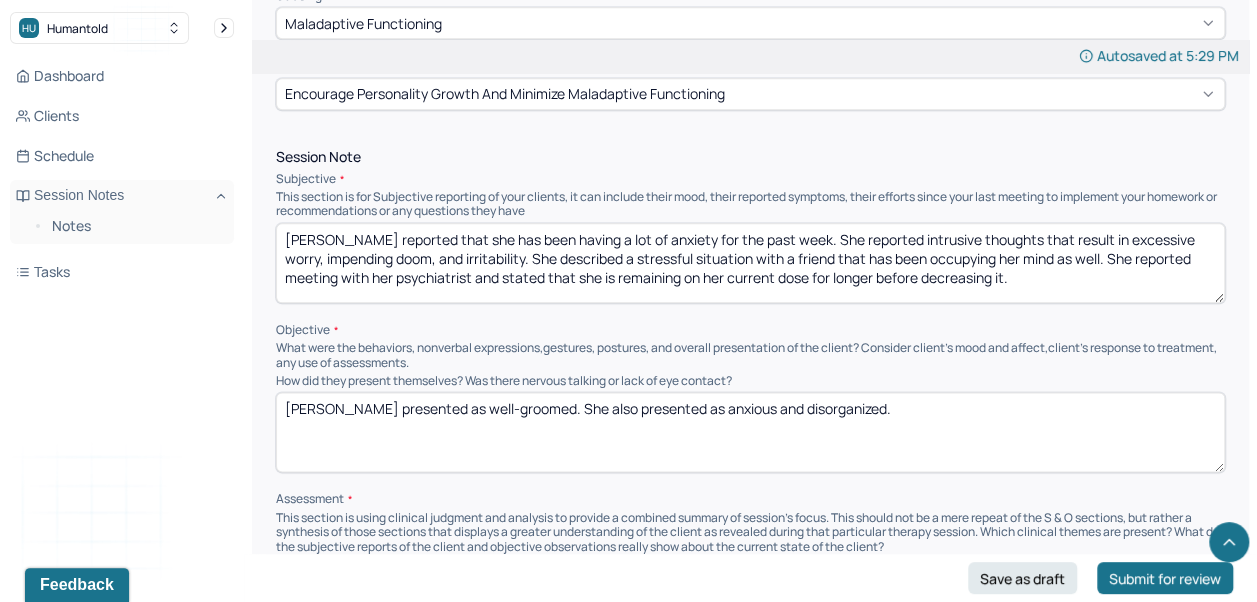 click on "[PERSON_NAME] reported that she has been having a lot of anxiety for the past week. She reported intrusive thoughts that result in excessive worry, impending doom, and irritability. She described a stressful situation with a friend that has been occupying her mind as well. She reported meeting with her psychiatrist and stated that she is remaining on her current dose for longer before decreasing it." at bounding box center [750, 263] 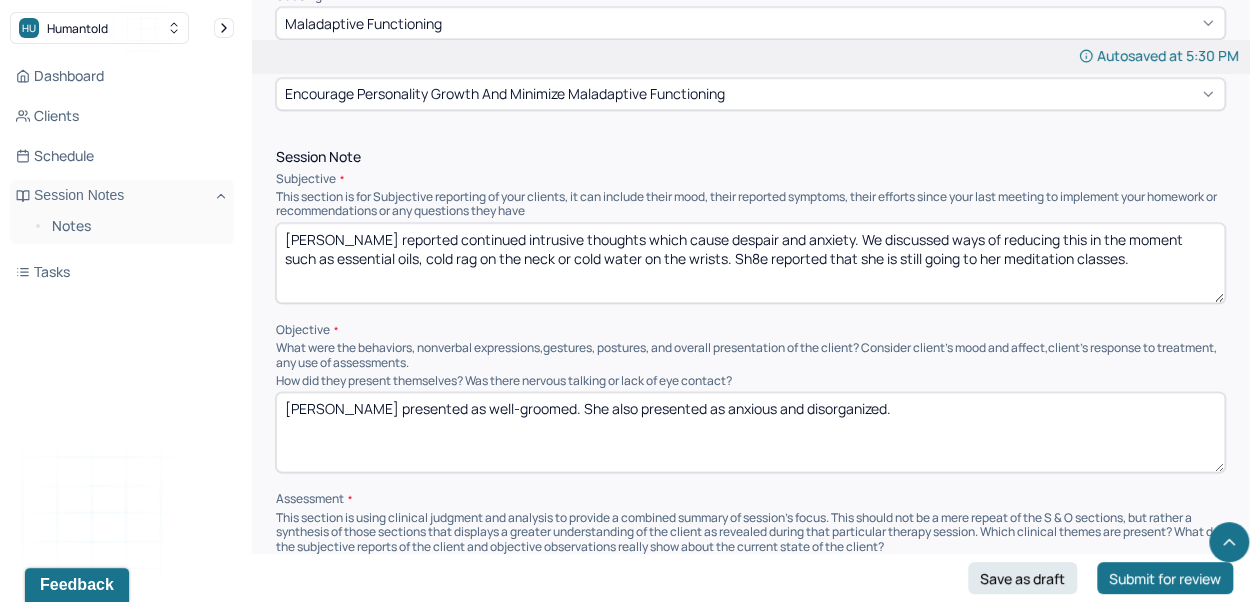 click on "[PERSON_NAME] reported continued intrusive thoughts which cause despair and anxiety. We discussed ways of reducing this in the moment such as essential oils, cold rag on the neck or cold water on the wrists" at bounding box center [750, 263] 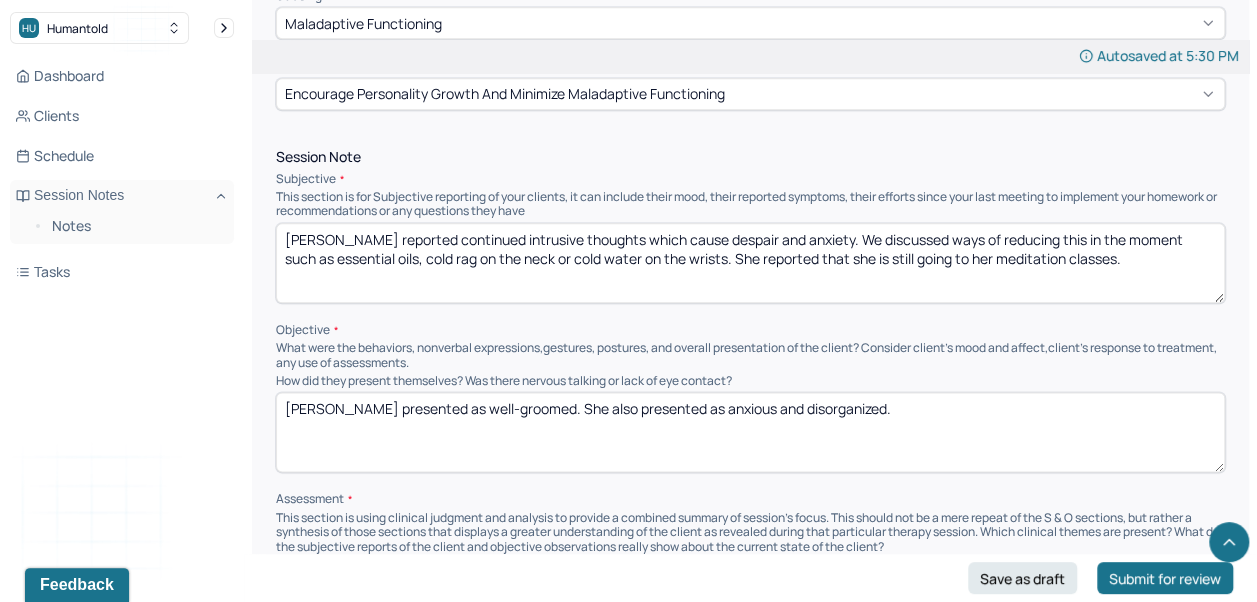 click on "[PERSON_NAME] reported continued intrusive thoughts which cause despair and anxiety. We discussed ways of reducing this in the moment such as essential oils, cold rag on the neck or cold water on the wrists" at bounding box center (750, 263) 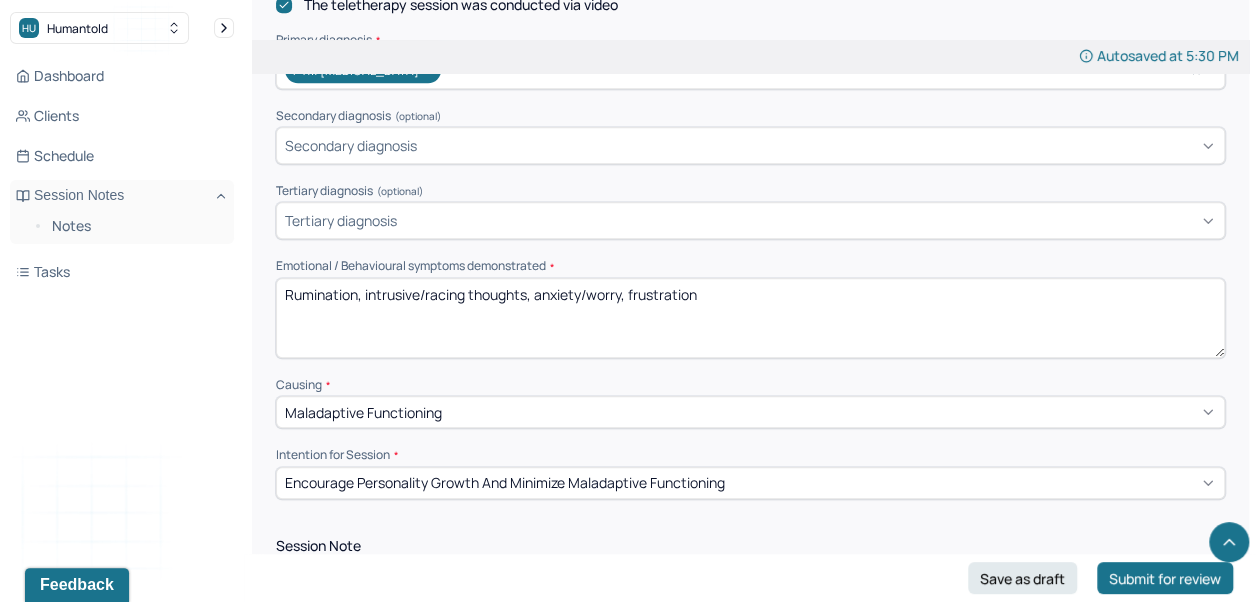 scroll, scrollTop: 710, scrollLeft: 0, axis: vertical 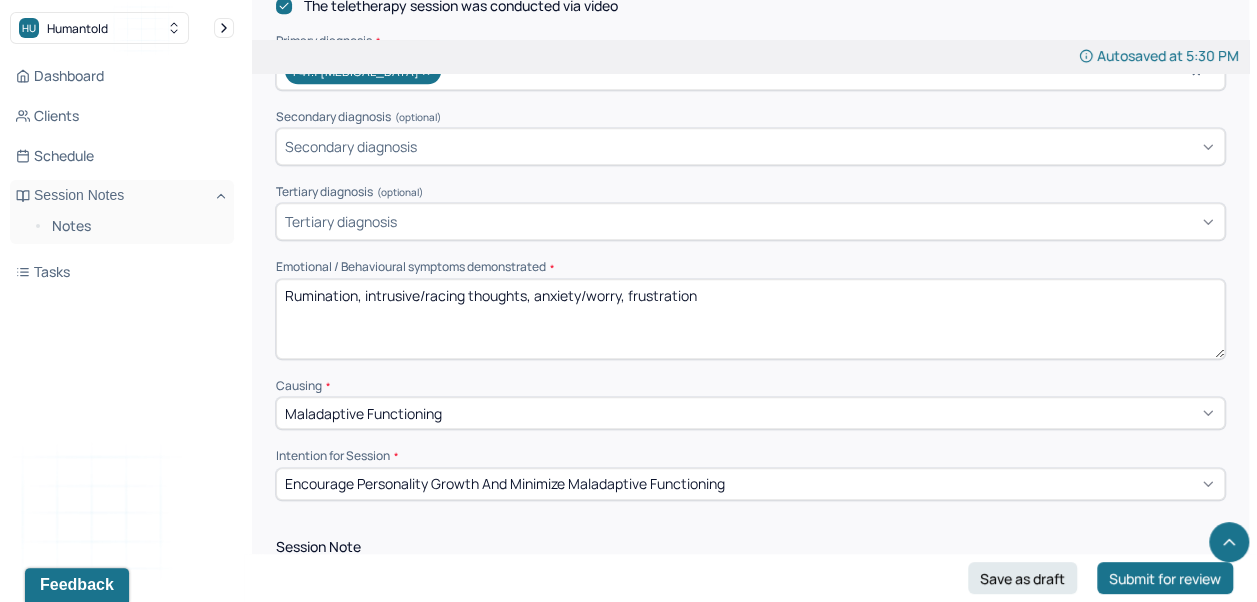 type on "[PERSON_NAME] reported continued intrusive thoughts which cause despair and anxiety. We discussed ways of reducing this in the moment such as essential oils, cold rag on the neck or cold water on the wrists. She reported that she is still going to her meditation classes." 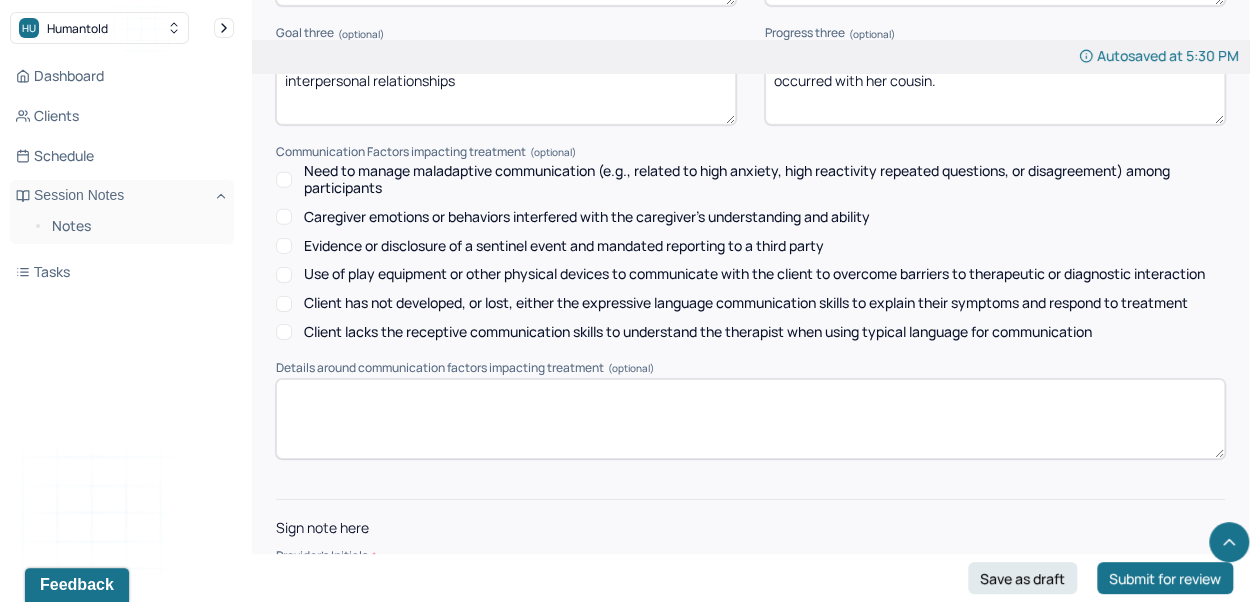 scroll, scrollTop: 3129, scrollLeft: 0, axis: vertical 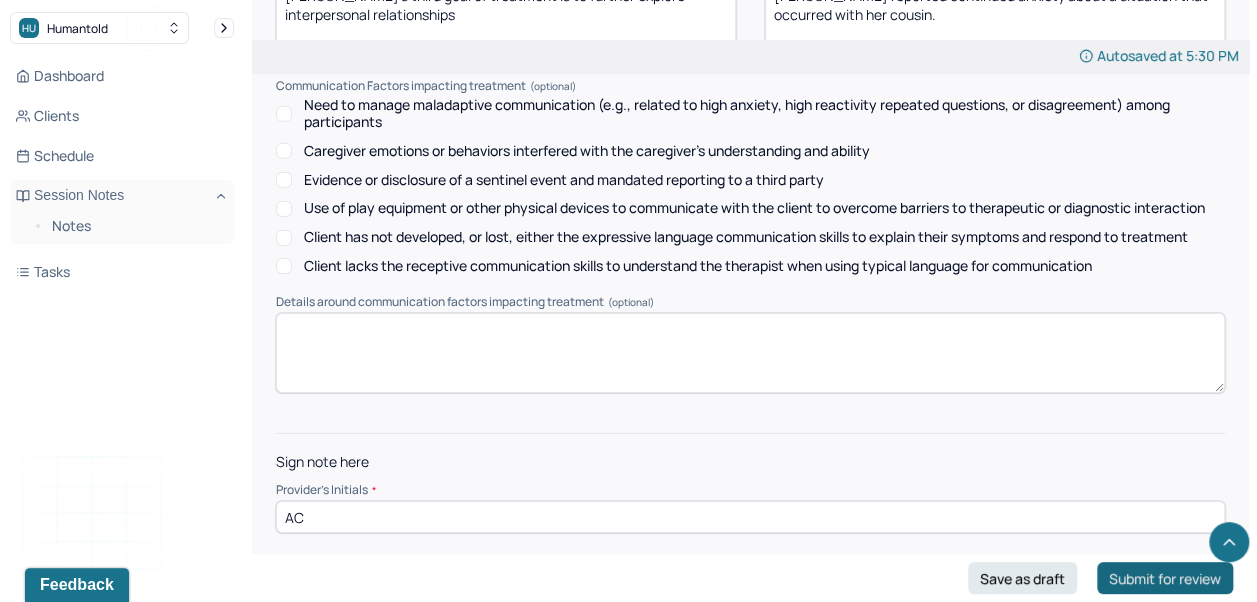 click on "Submit for review" at bounding box center (1165, 578) 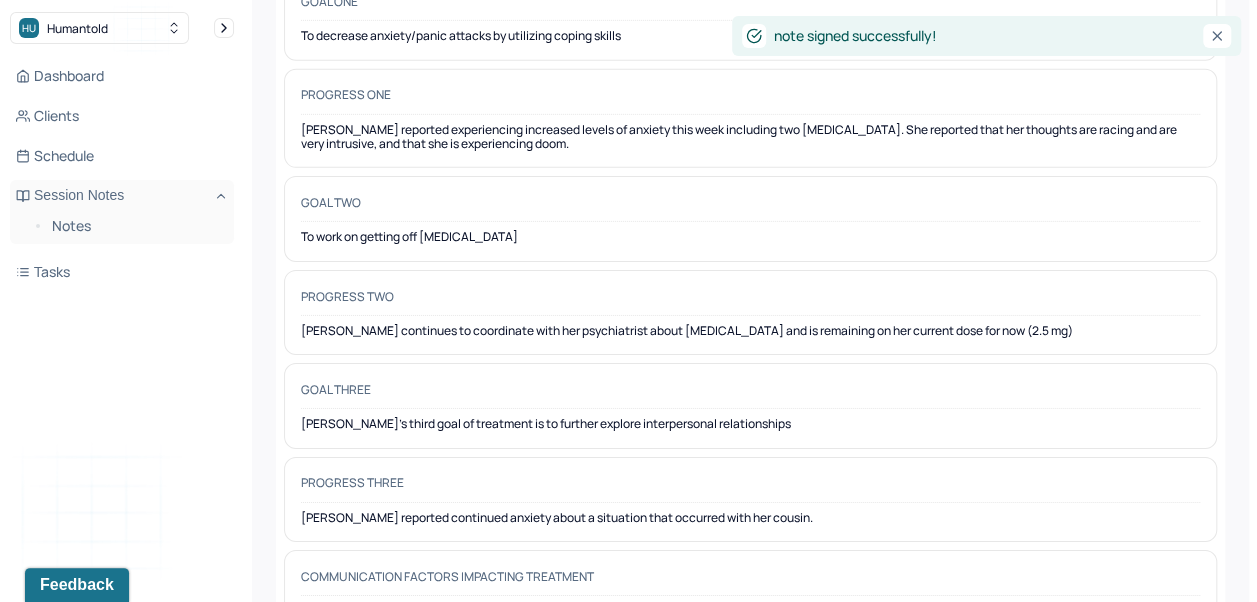 scroll, scrollTop: 0, scrollLeft: 0, axis: both 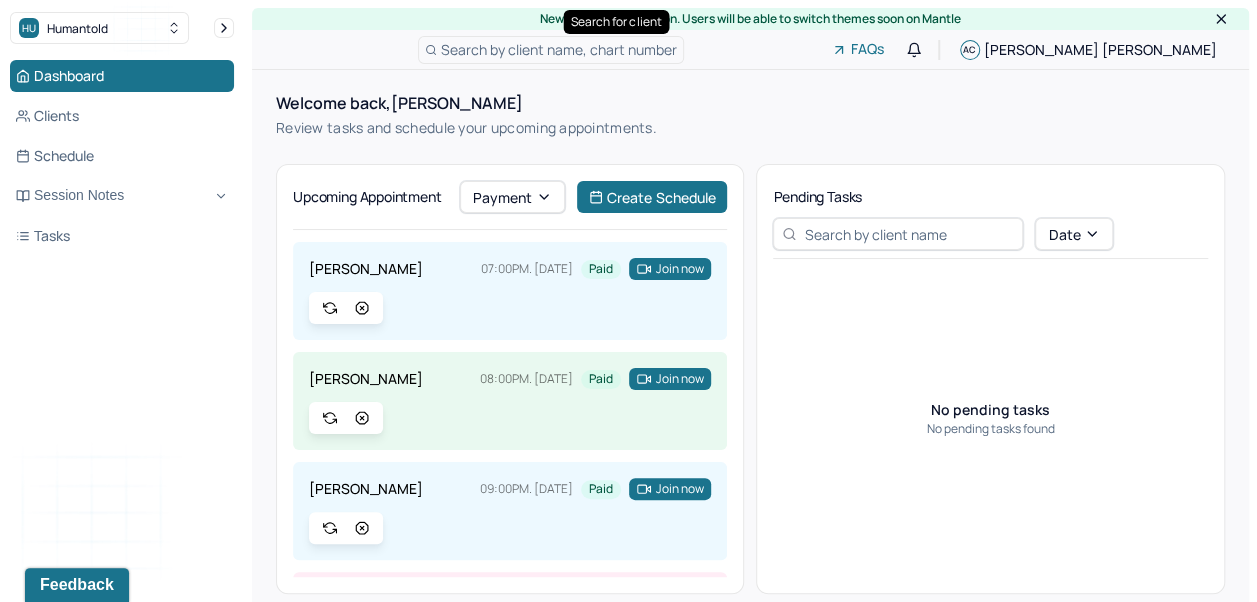 click on "Search by client name, chart number" at bounding box center (559, 49) 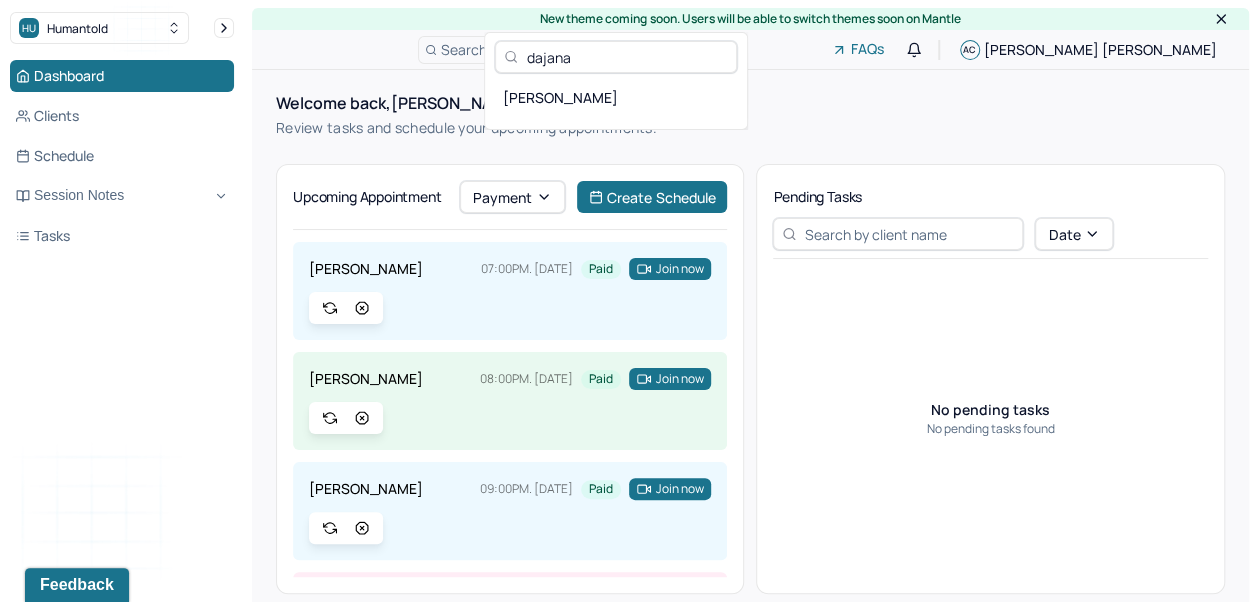 type on "dajana" 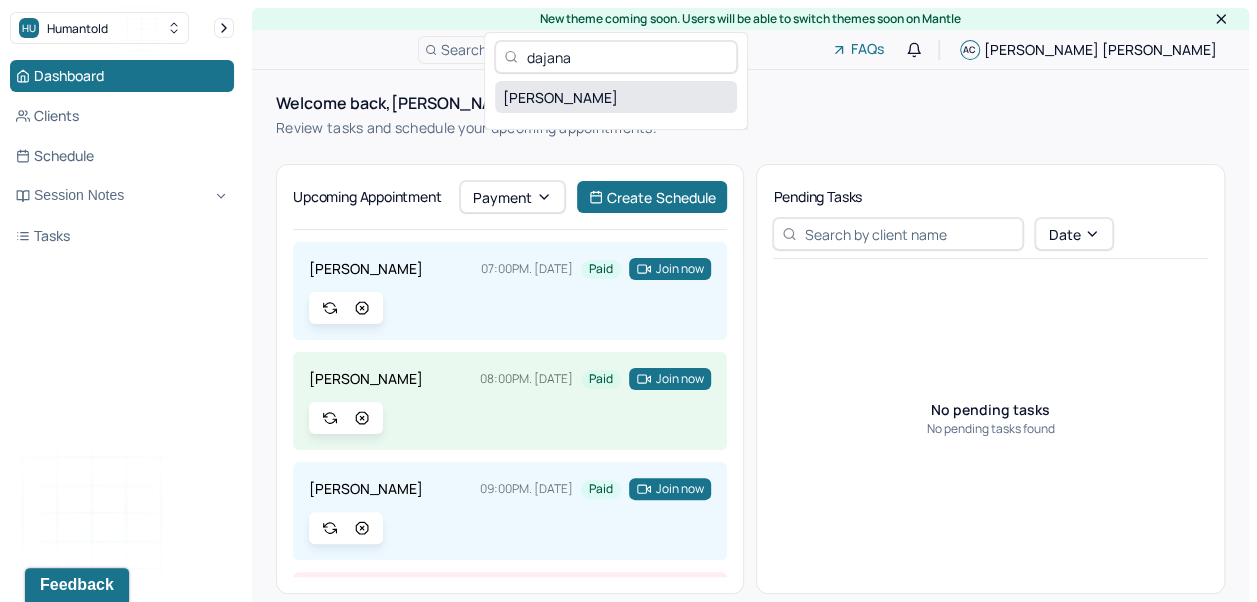 click on "[PERSON_NAME]" at bounding box center [616, 97] 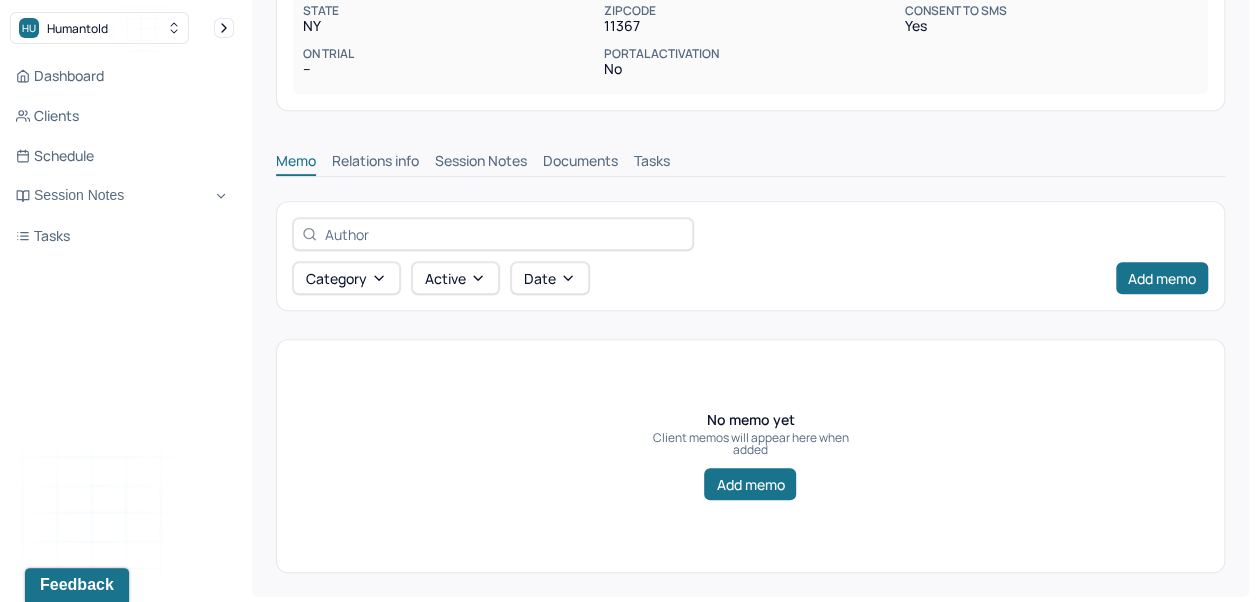click on "Session Notes" at bounding box center (481, 163) 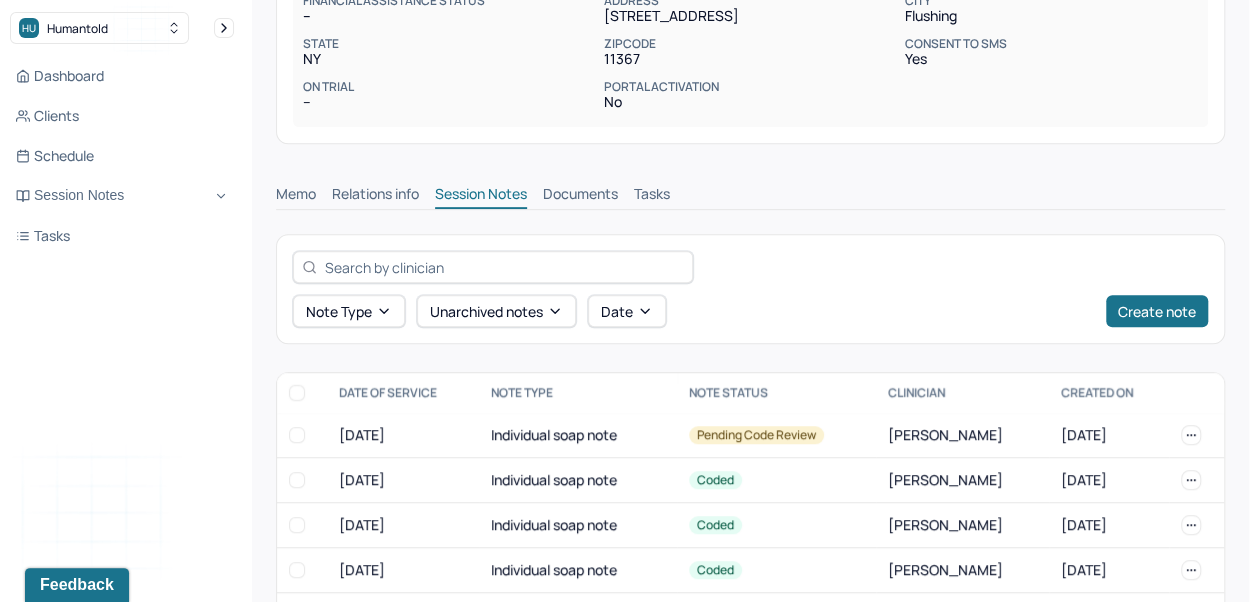 scroll, scrollTop: 430, scrollLeft: 0, axis: vertical 